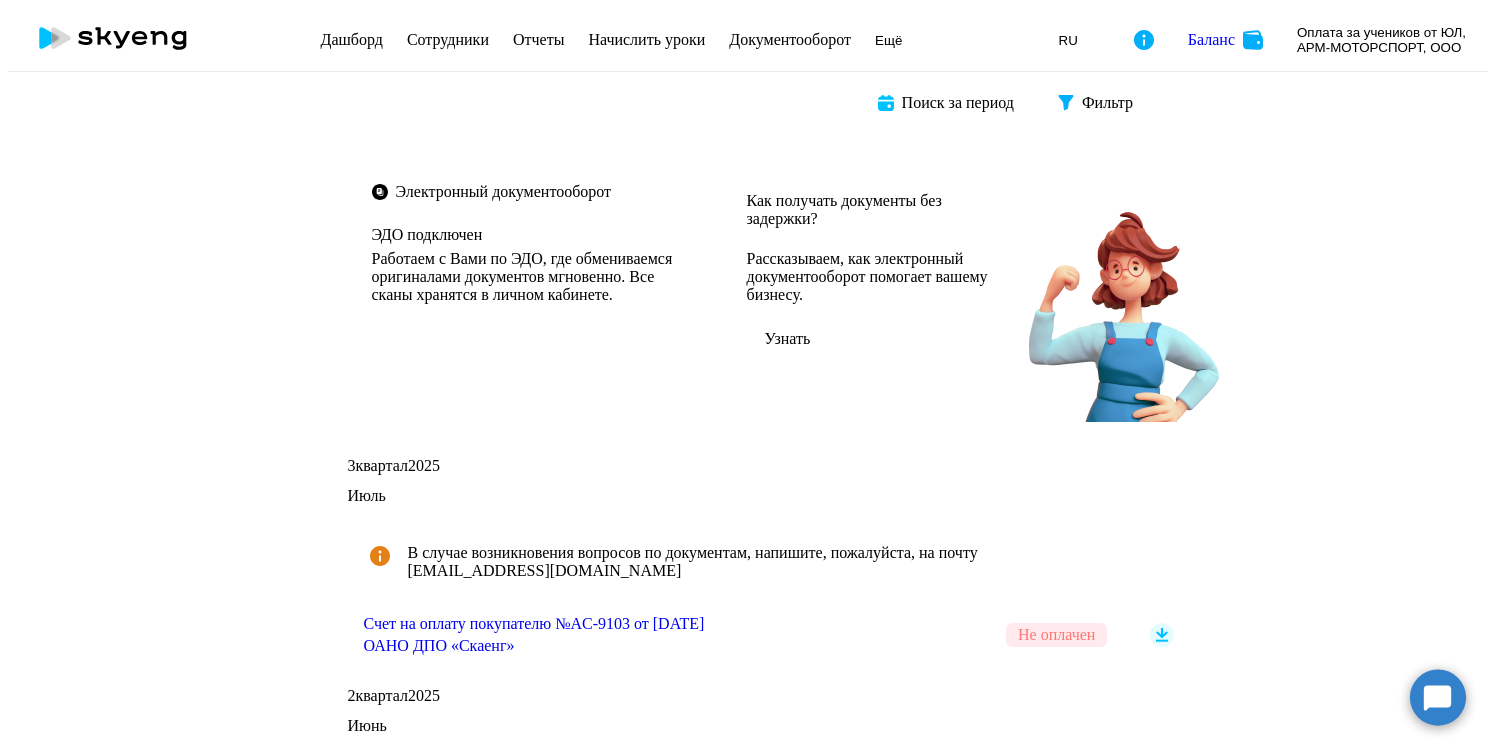 scroll, scrollTop: 0, scrollLeft: 0, axis: both 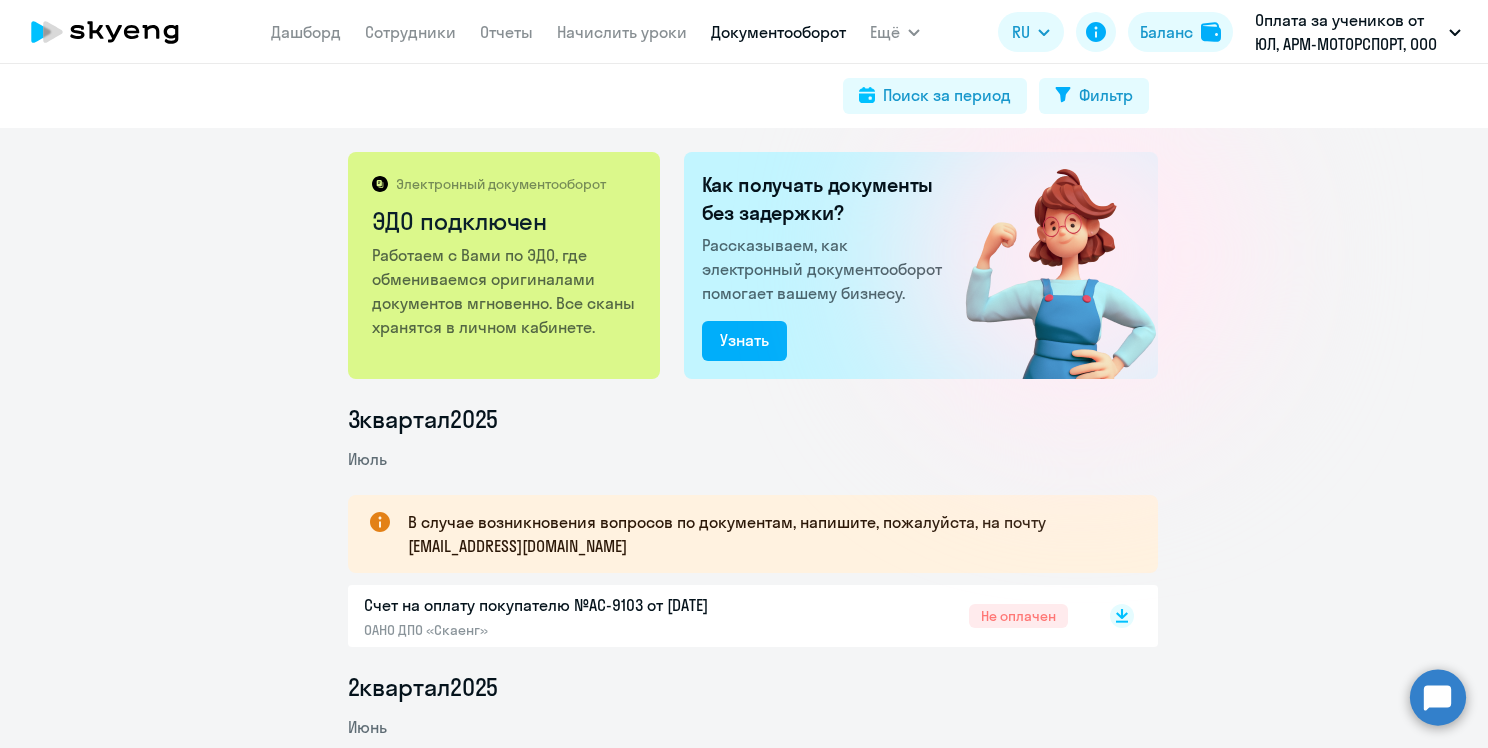 click on "Не оплачен" 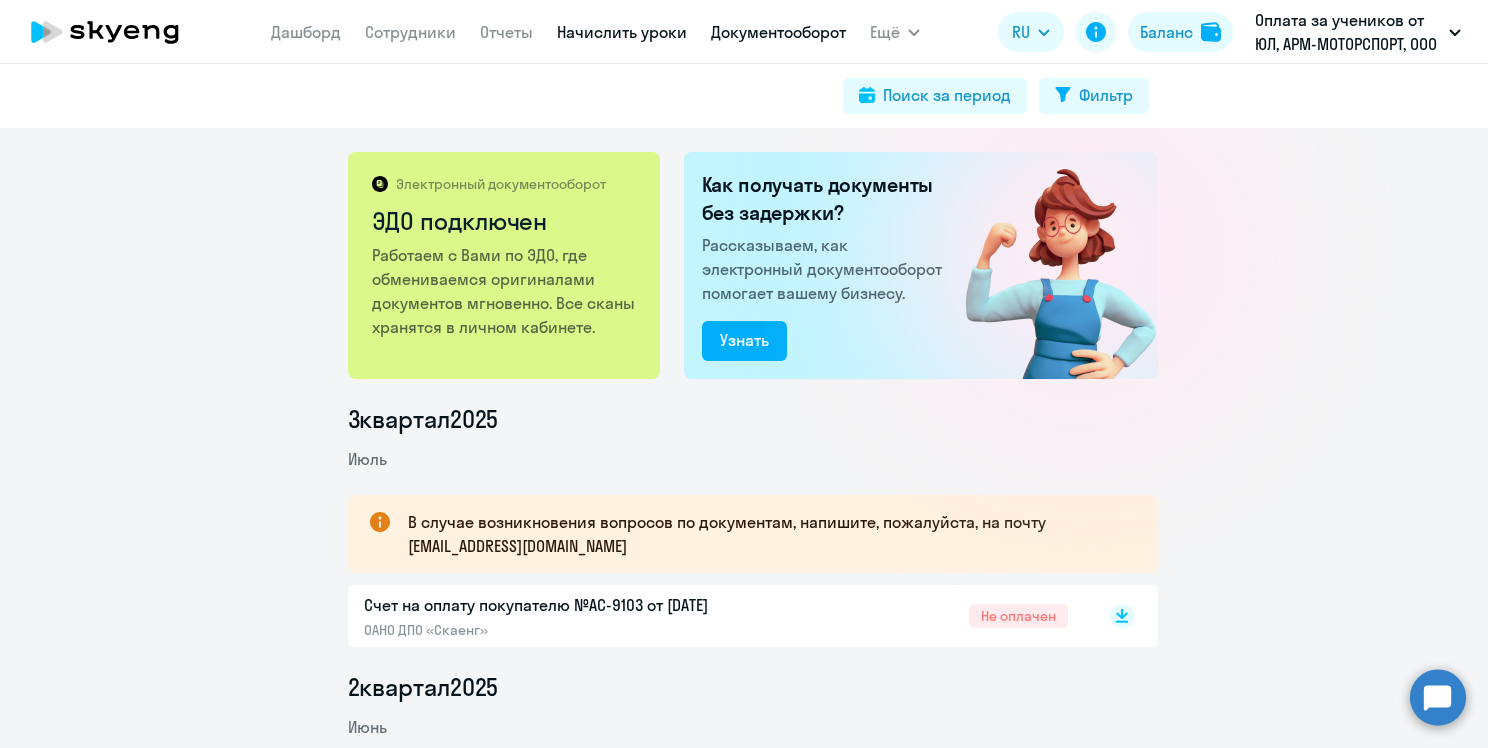 click on "Начислить уроки" at bounding box center (622, 32) 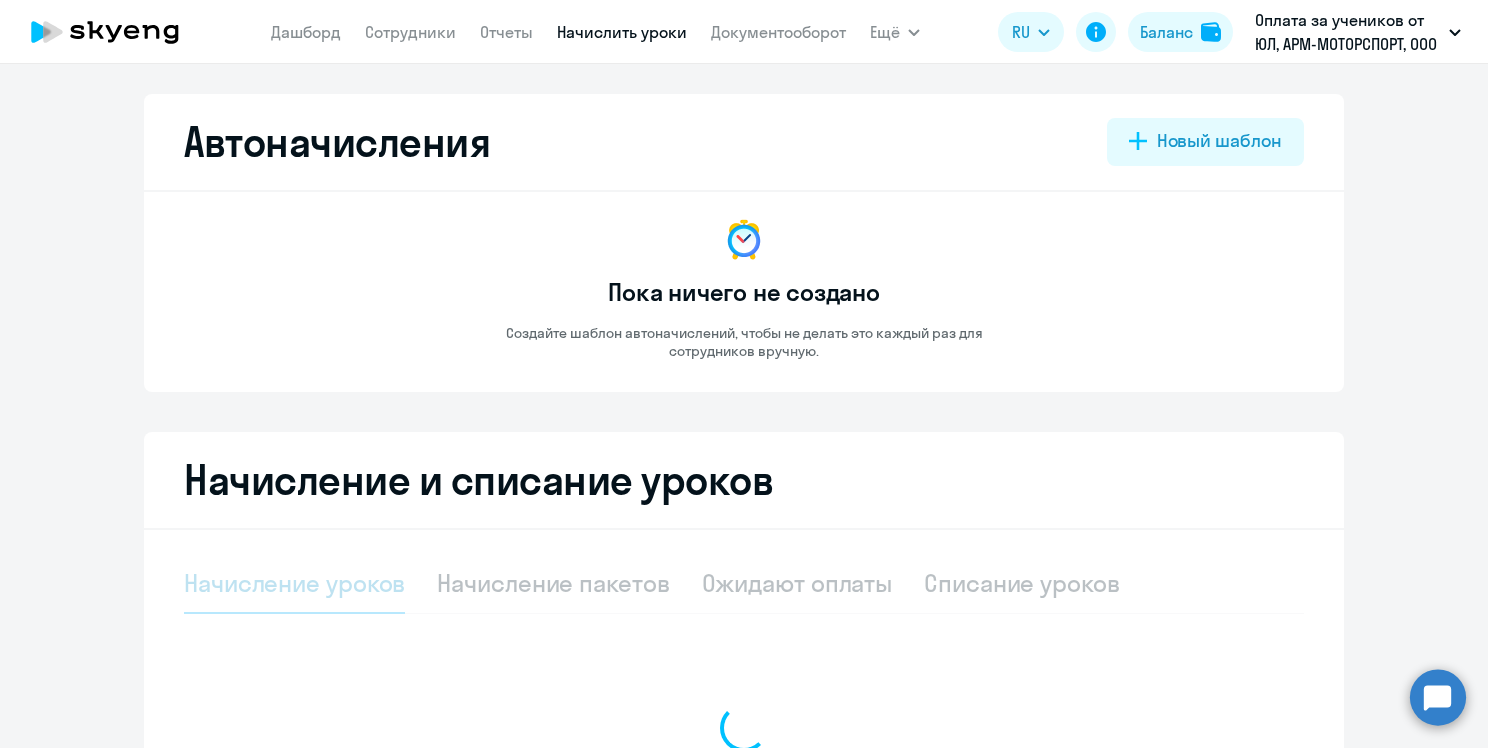 select on "10" 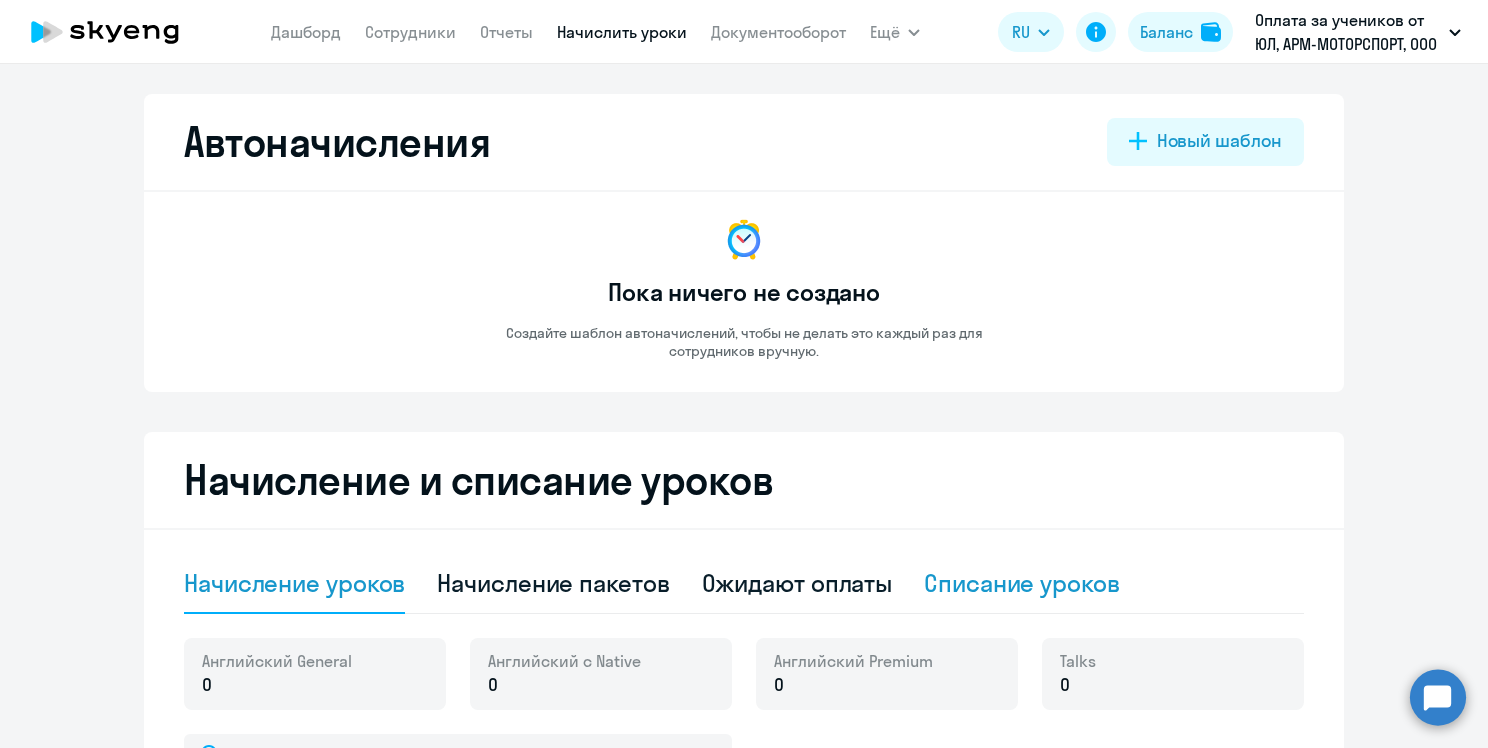 click on "Списание уроков" 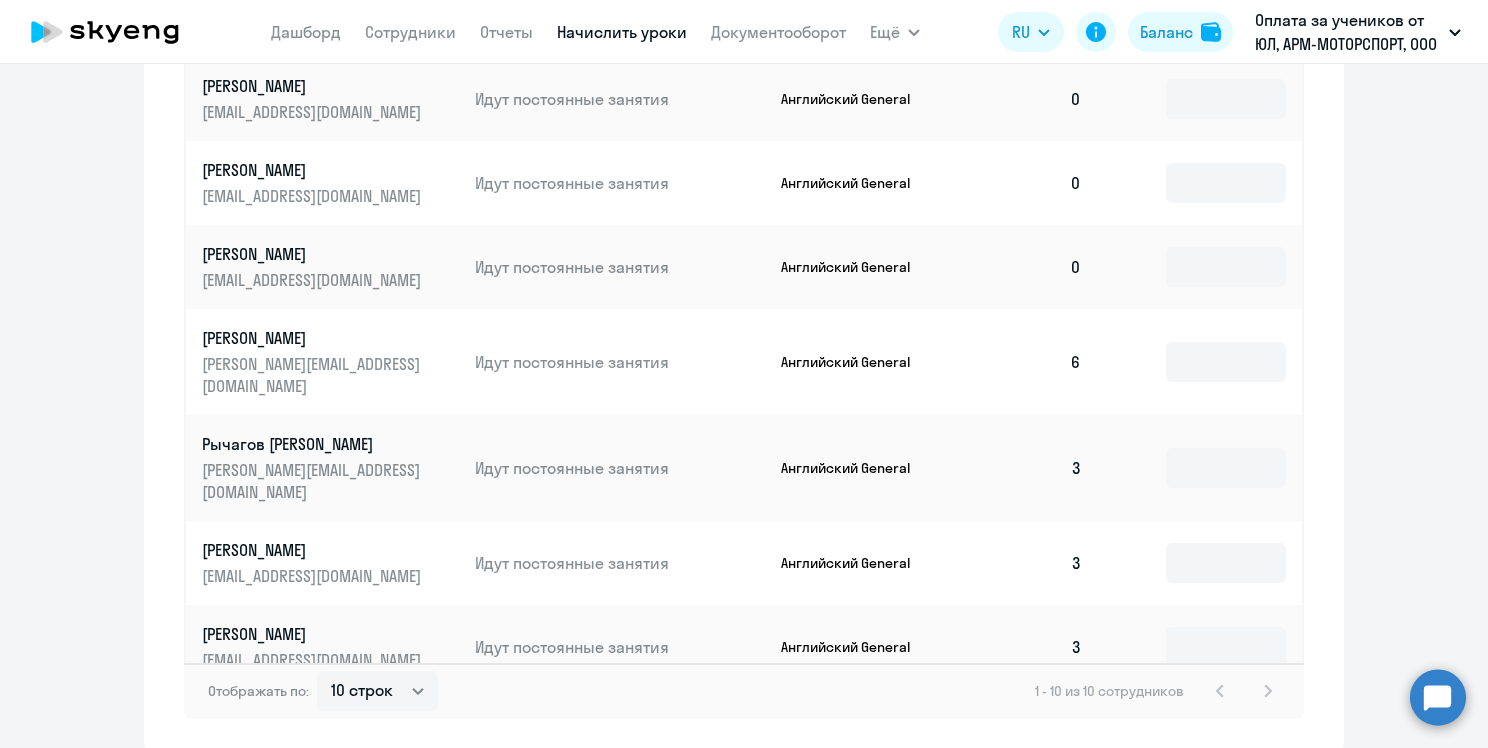scroll, scrollTop: 974, scrollLeft: 0, axis: vertical 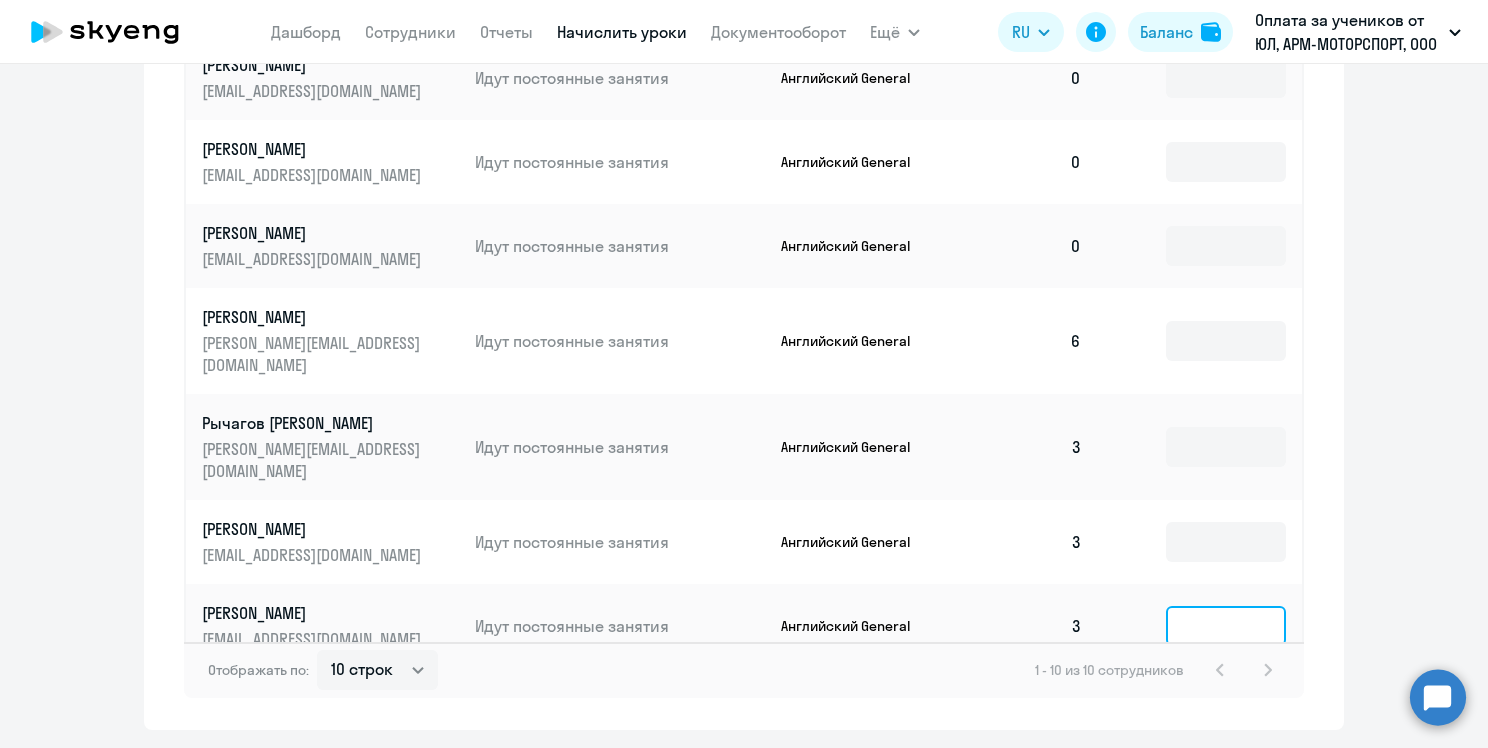 click 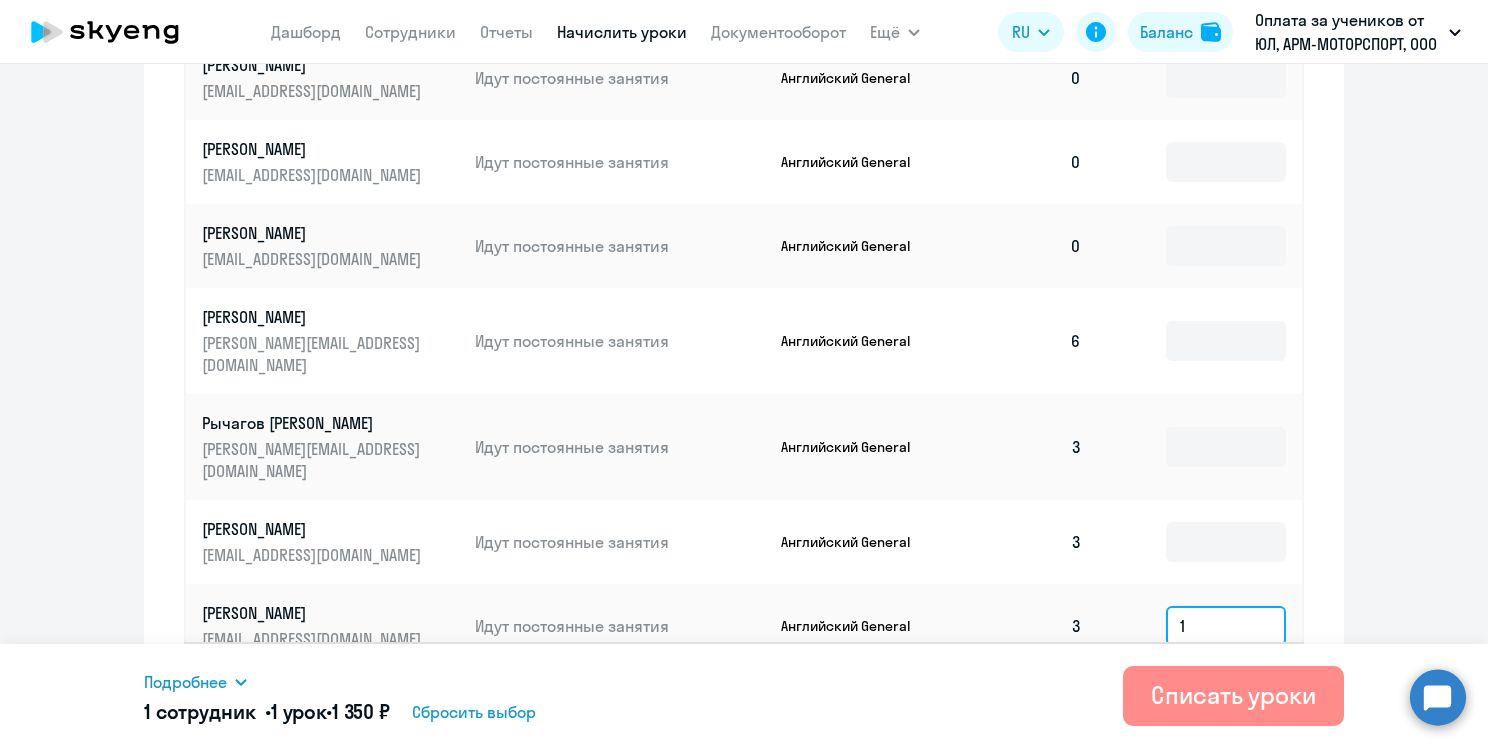 type on "1" 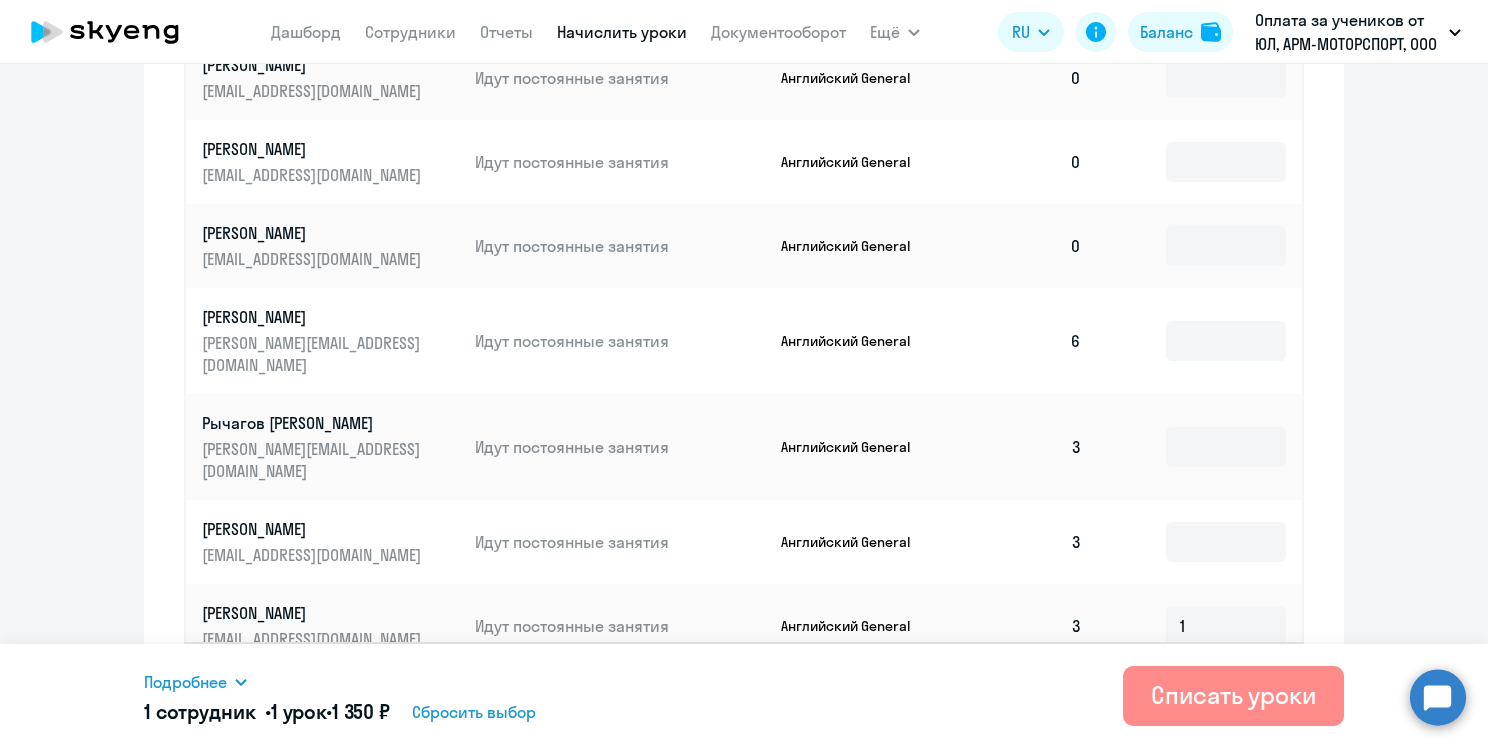 click on "Списать уроки" at bounding box center (1233, 695) 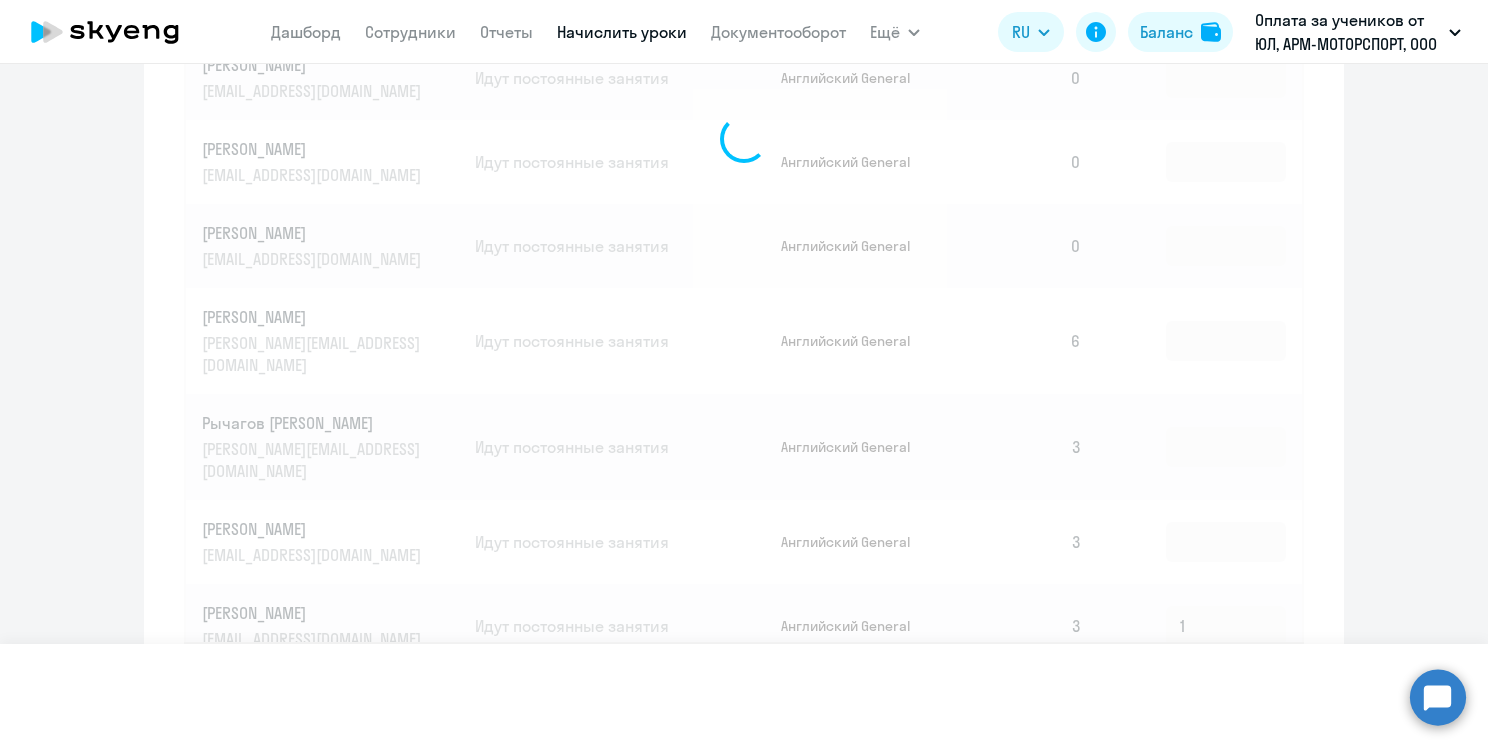 type 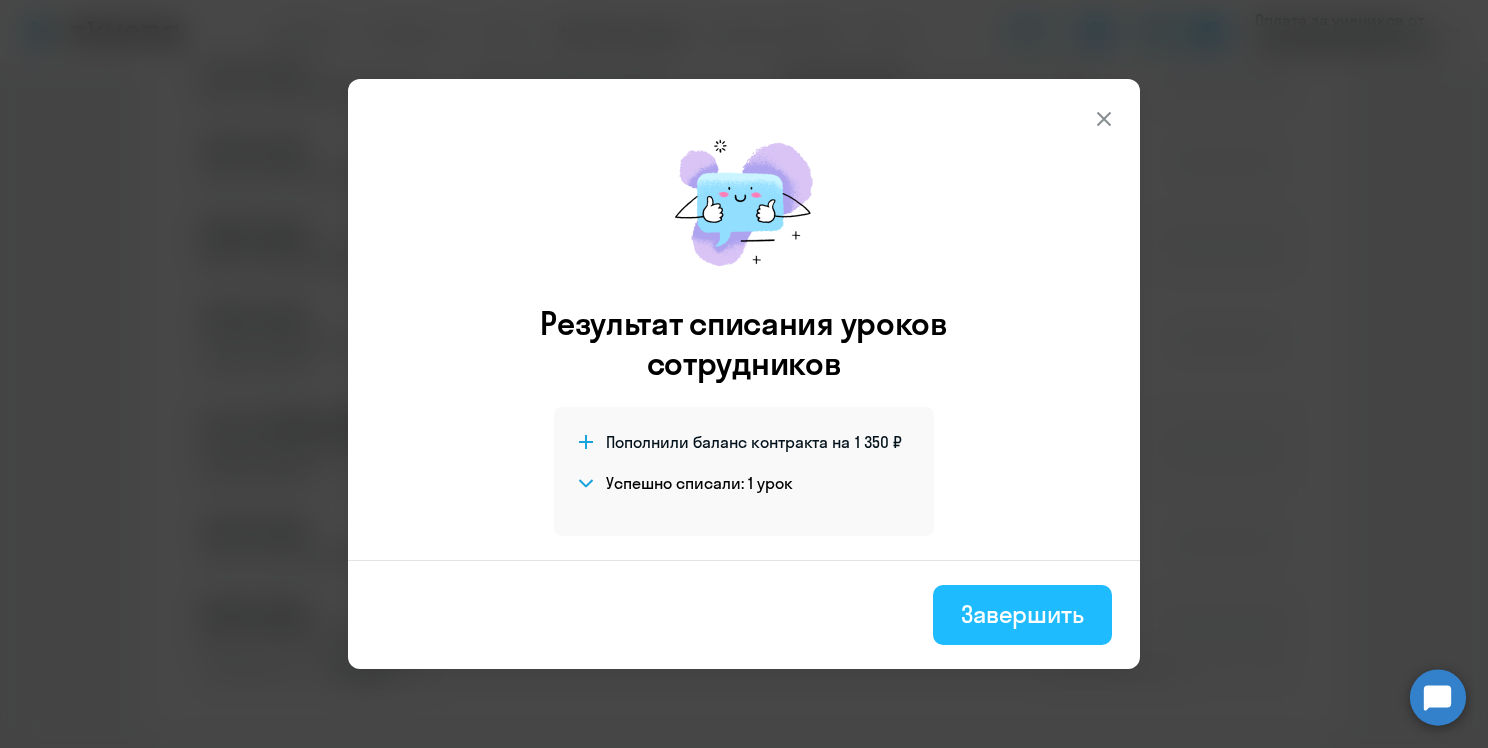 click on "Завершить" at bounding box center (1022, 614) 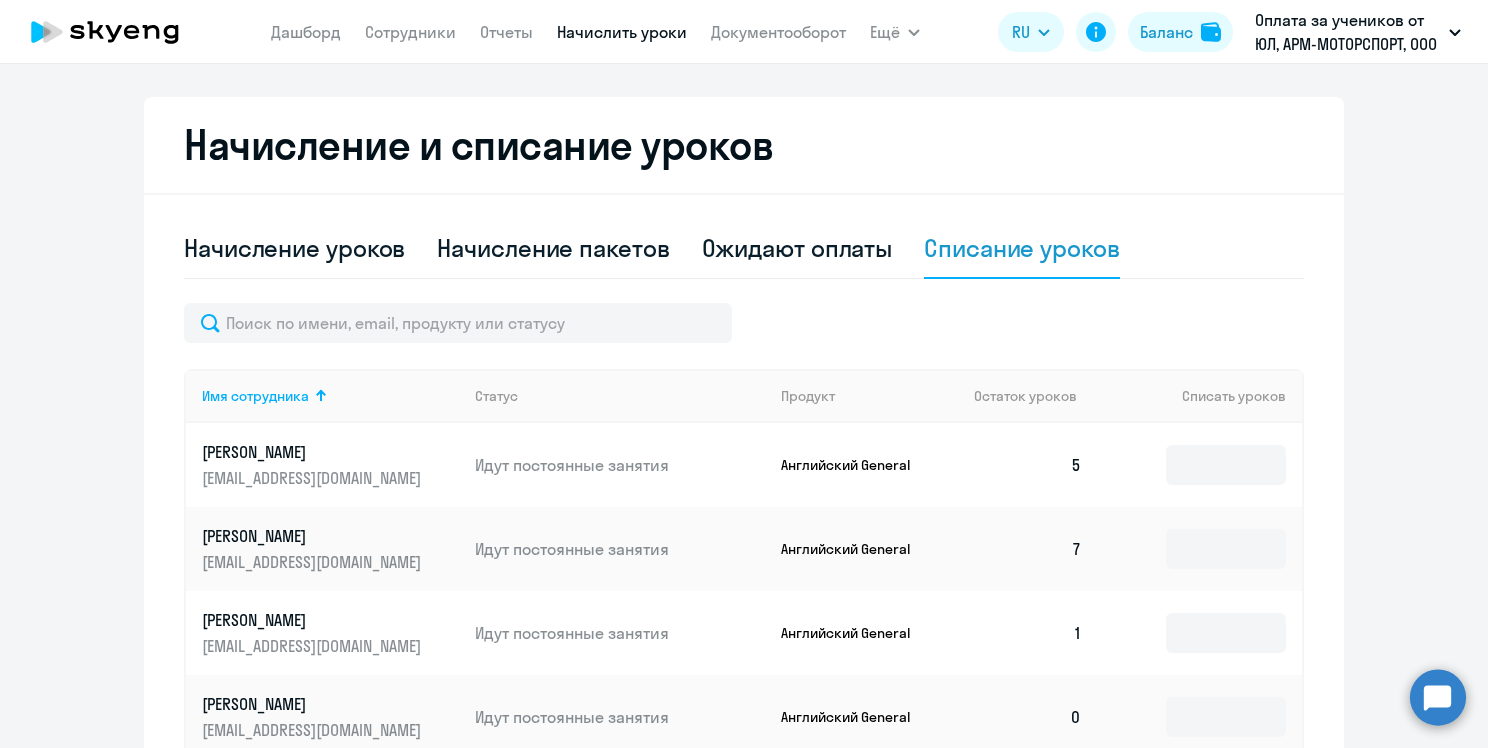 scroll, scrollTop: 318, scrollLeft: 0, axis: vertical 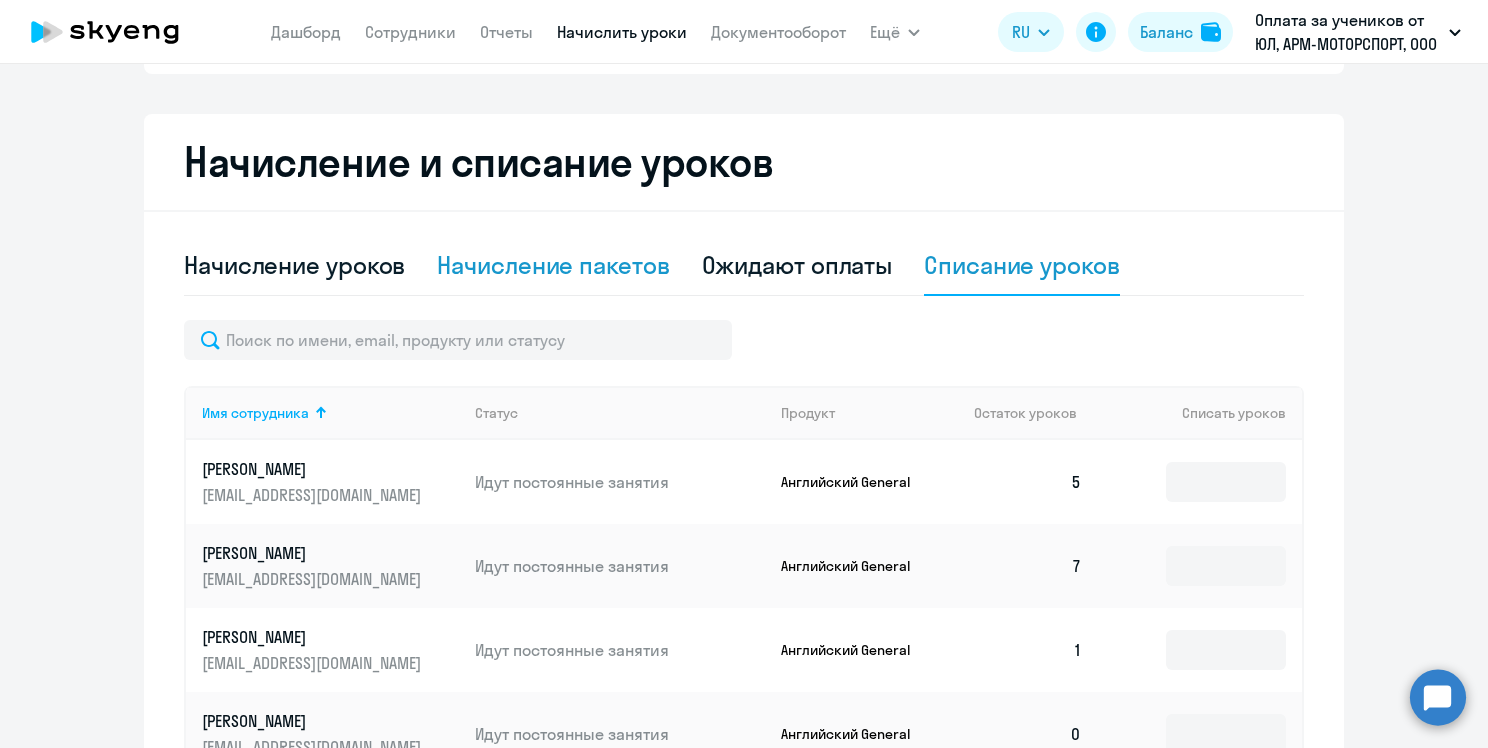 click on "Начисление пакетов" 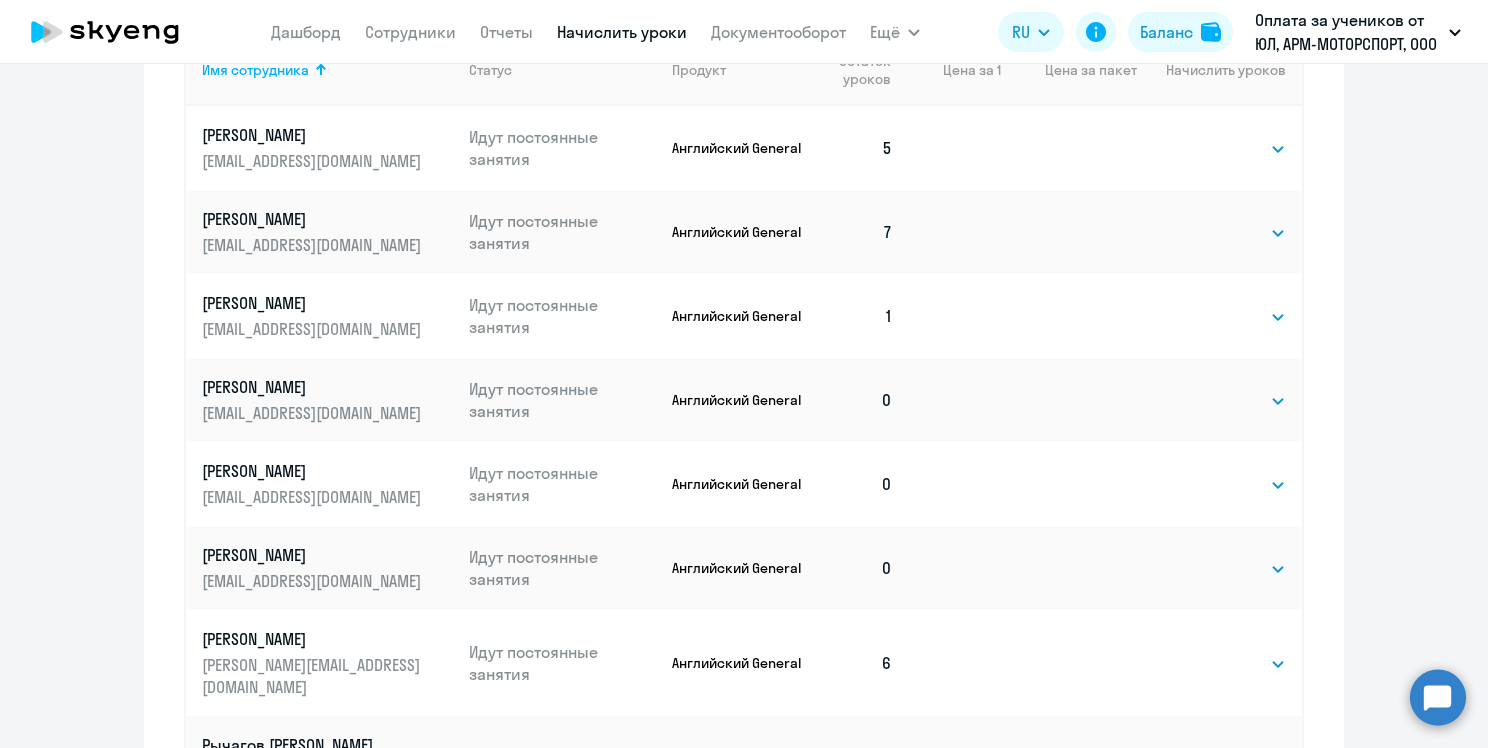 scroll, scrollTop: 832, scrollLeft: 0, axis: vertical 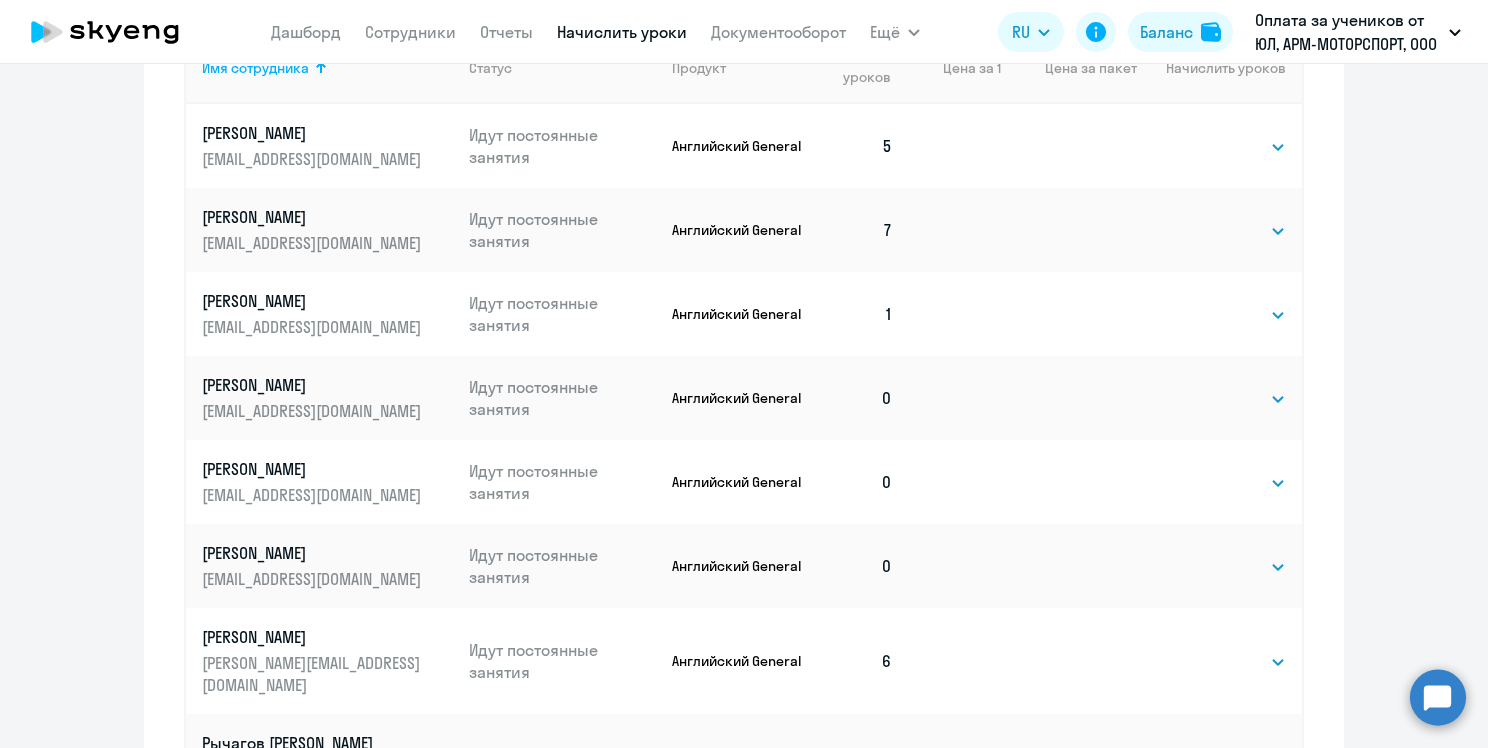 click on "Выбрать   4   8   16   32   64   96   128   Выбрать" 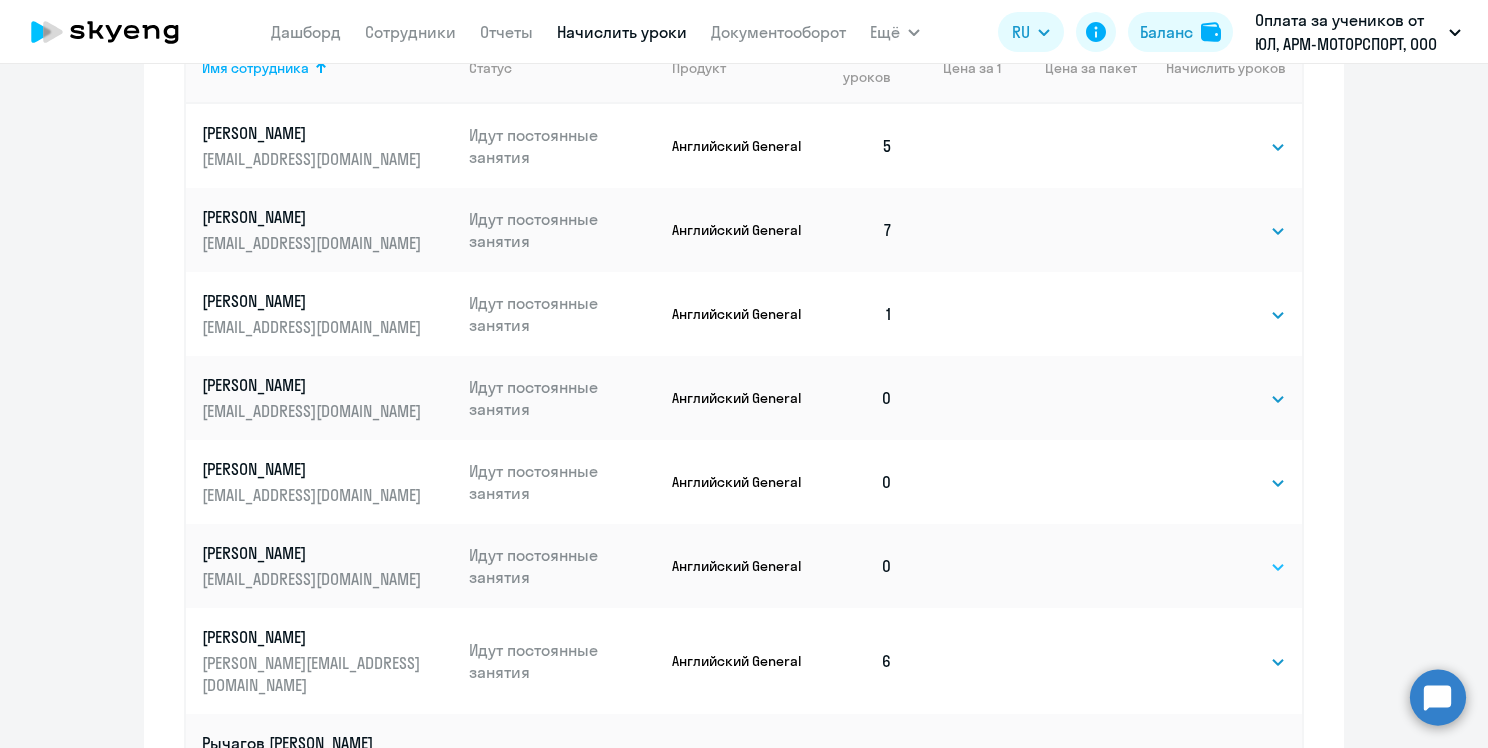 click on "Выбрать   4   8   16   32   64   96   128" 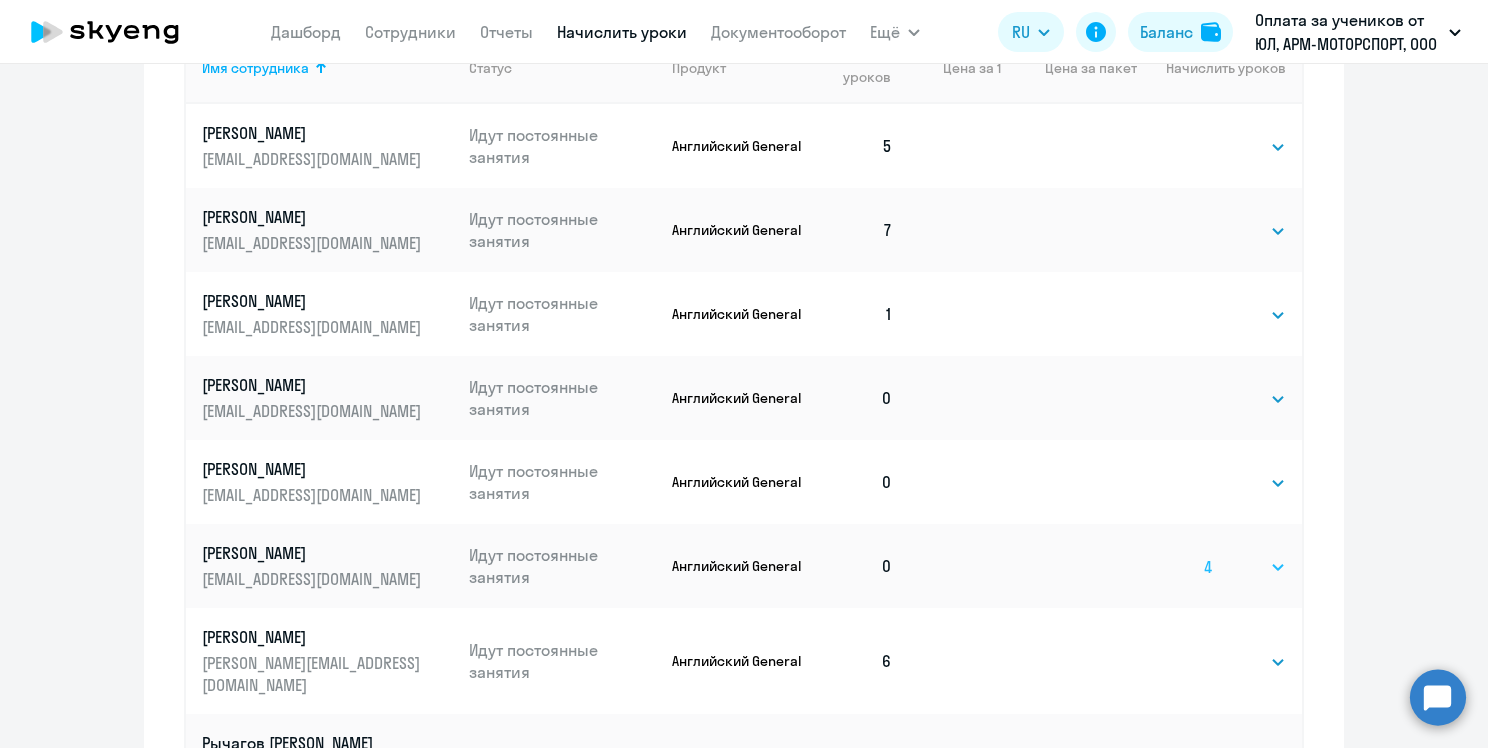 click on "Выбрать   4   8   16   32   64   96   128" 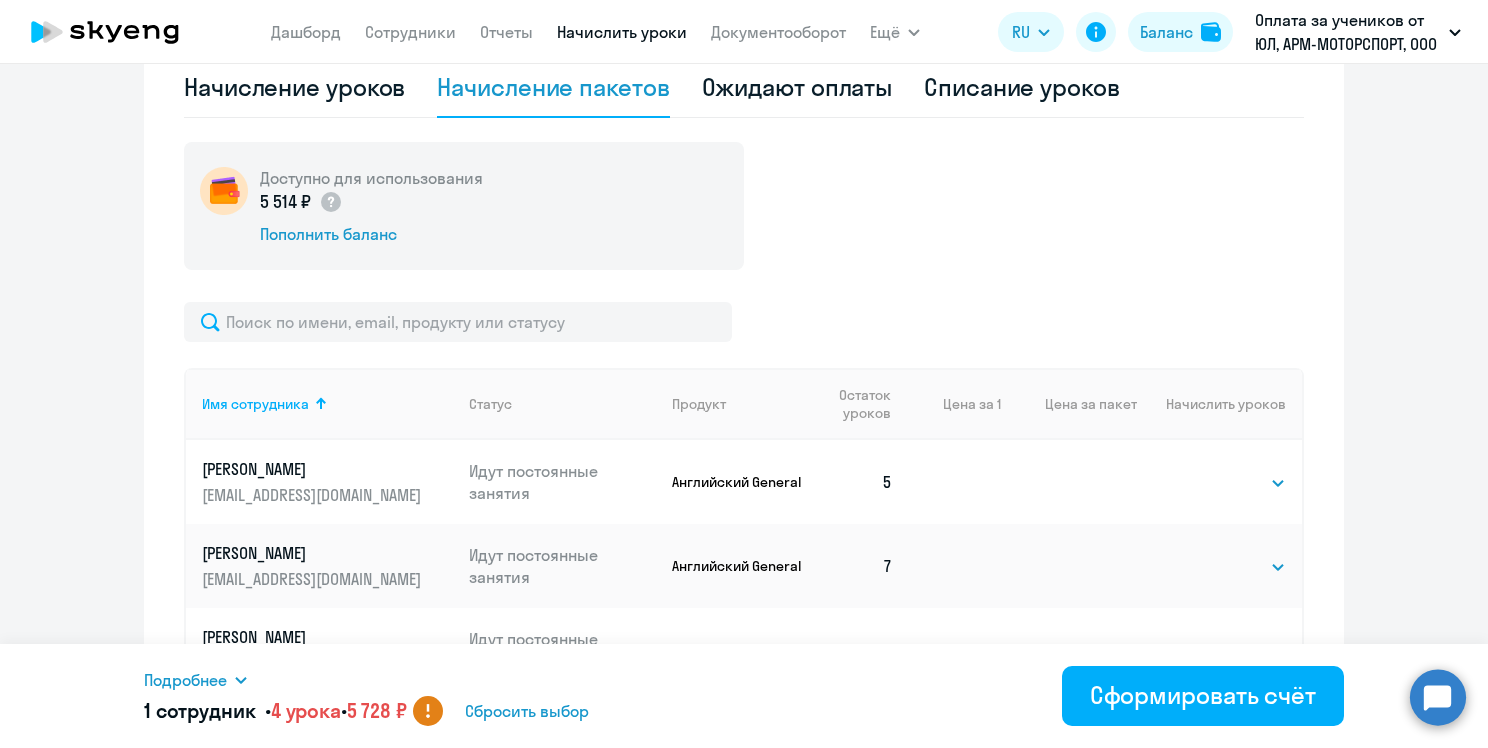 scroll, scrollTop: 497, scrollLeft: 0, axis: vertical 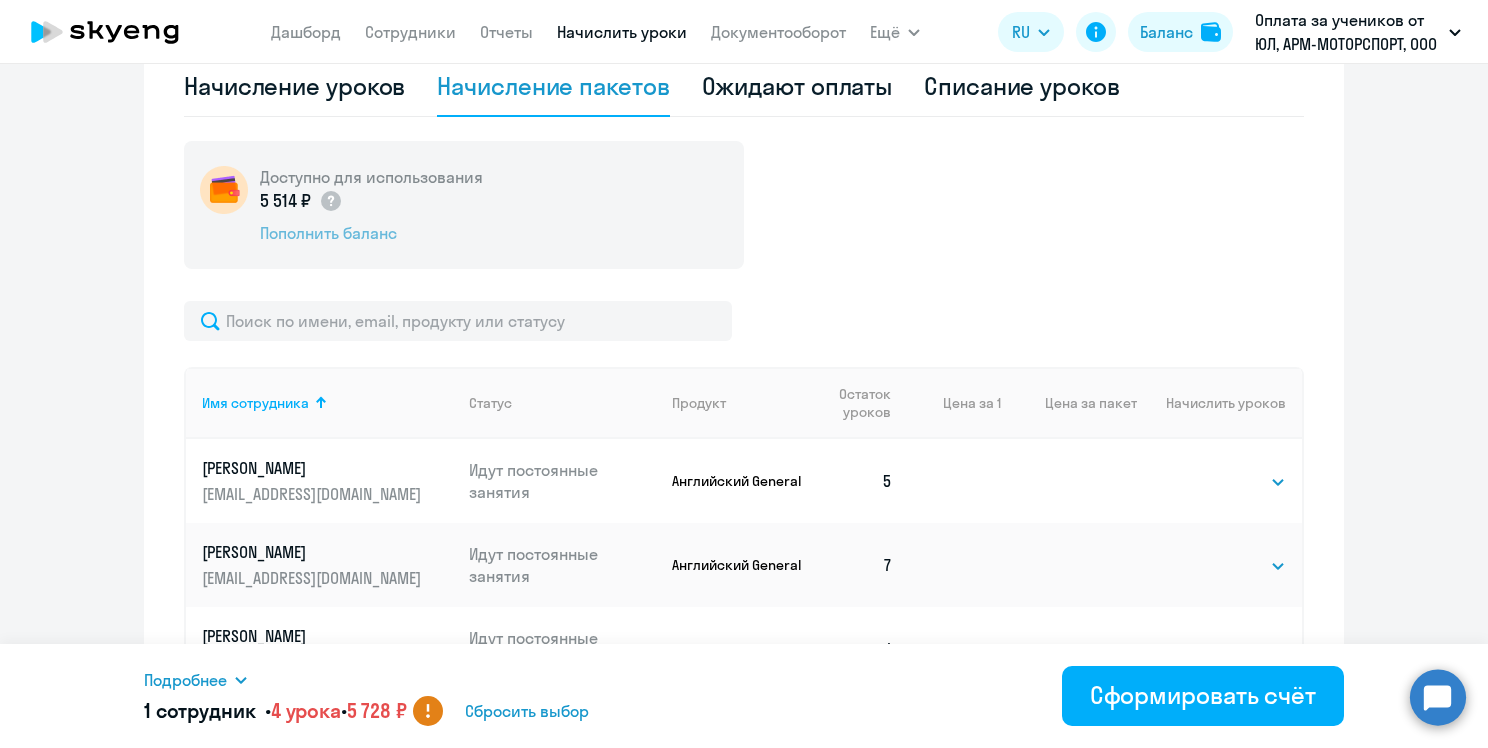 click on "Пополнить баланс" 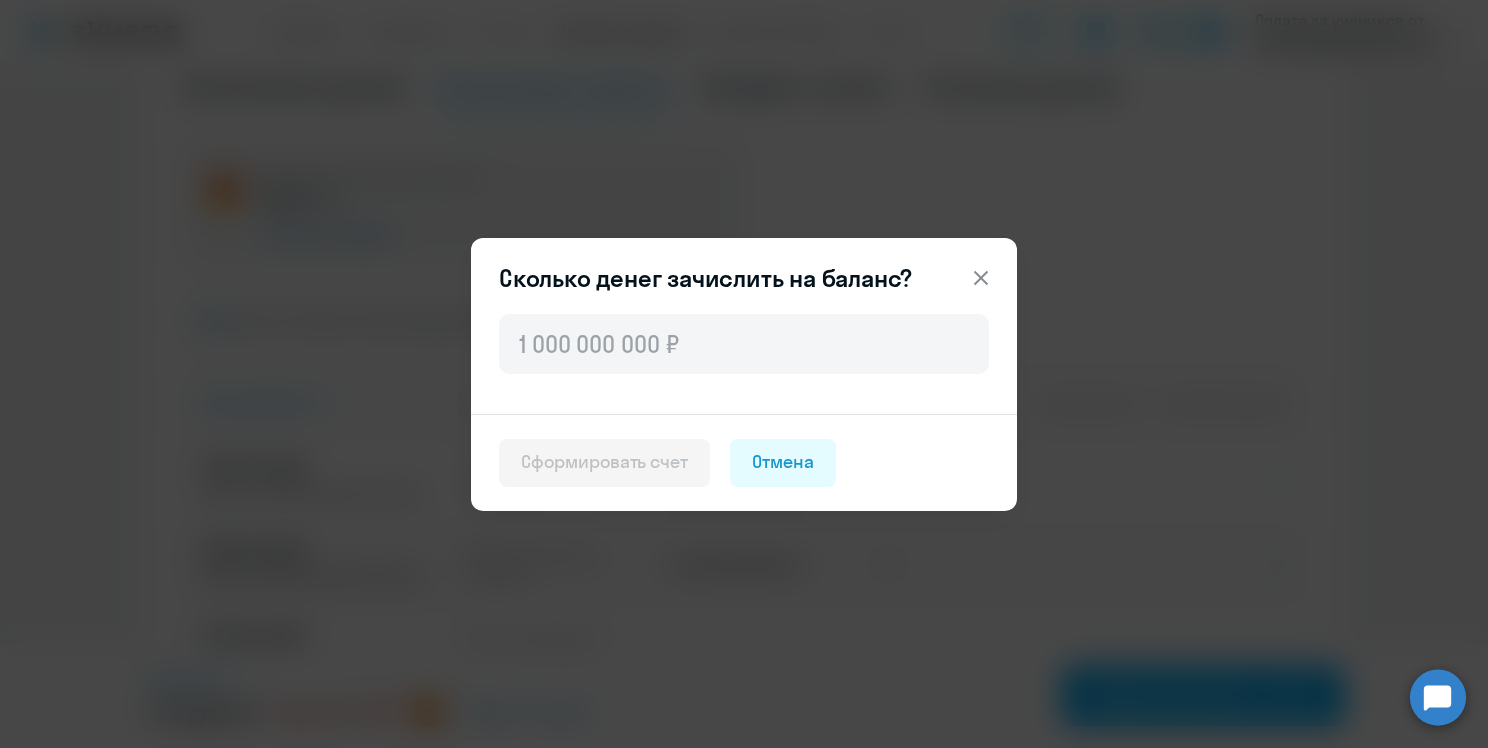 click 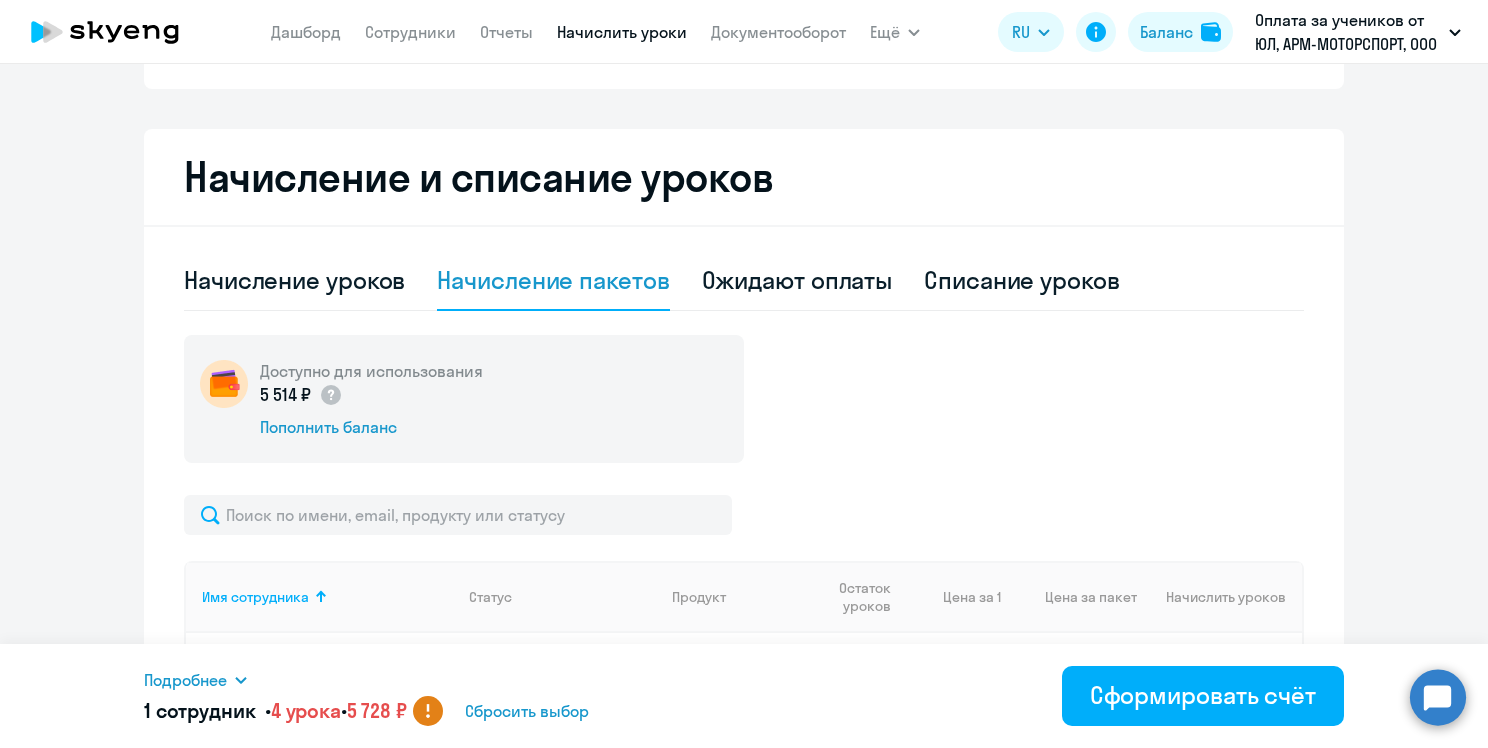 scroll, scrollTop: 298, scrollLeft: 0, axis: vertical 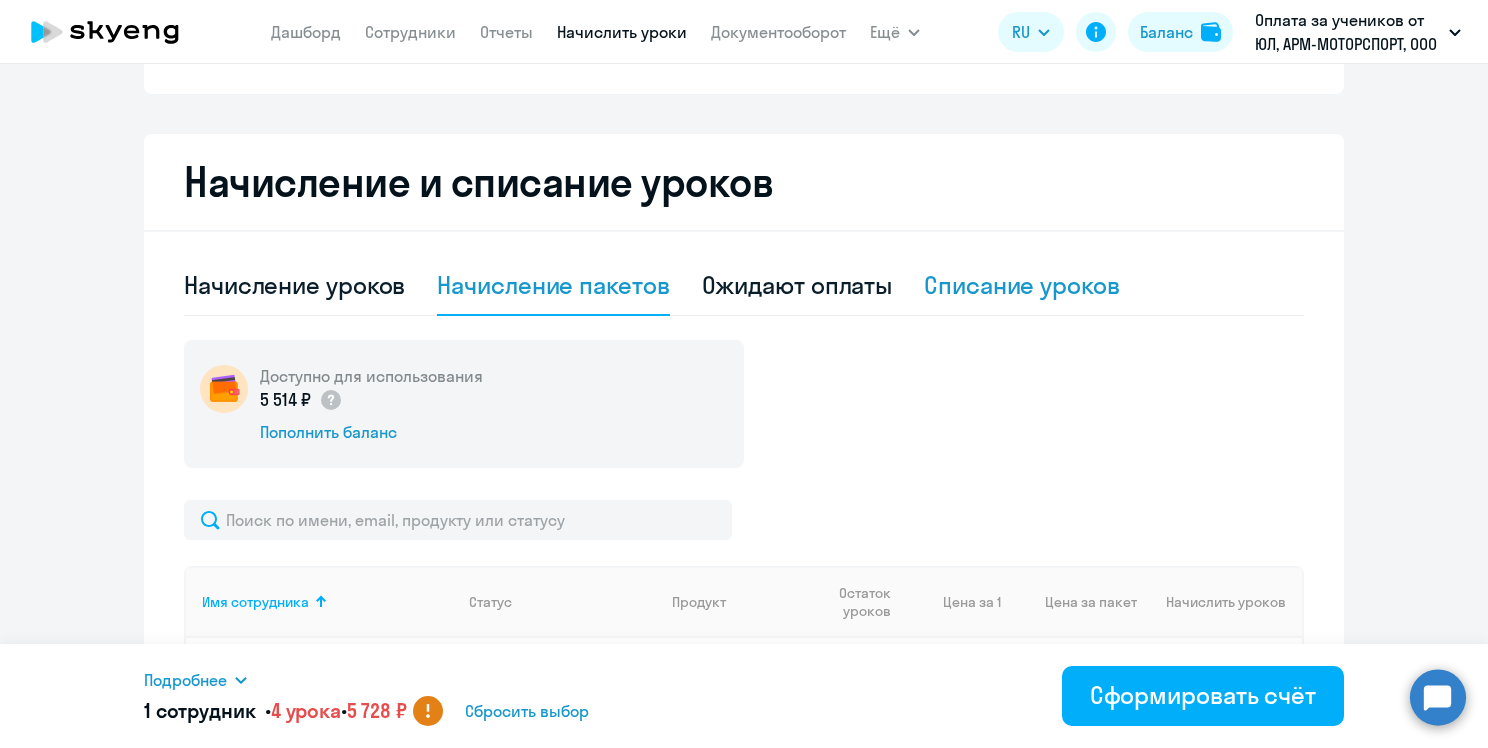 click on "Списание уроков" 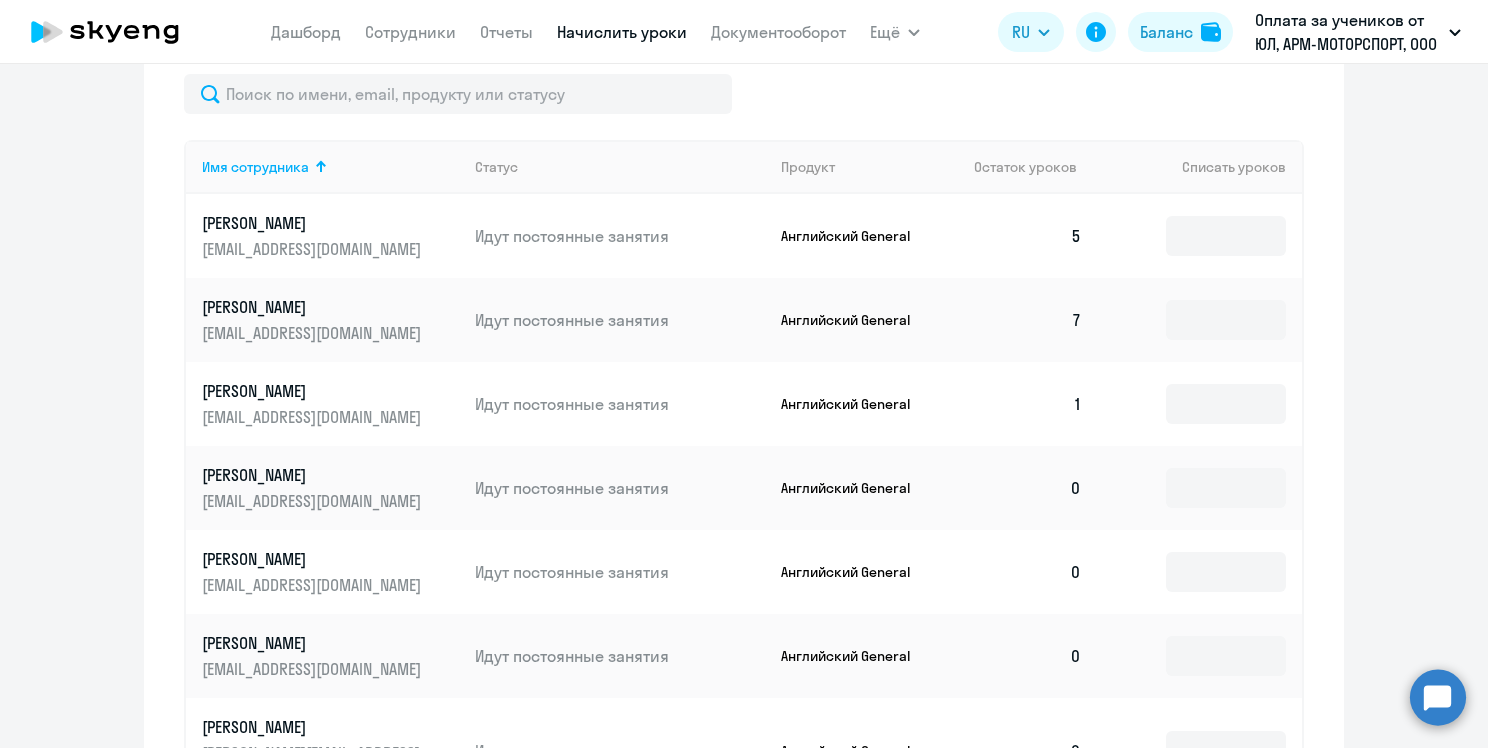 scroll, scrollTop: 588, scrollLeft: 0, axis: vertical 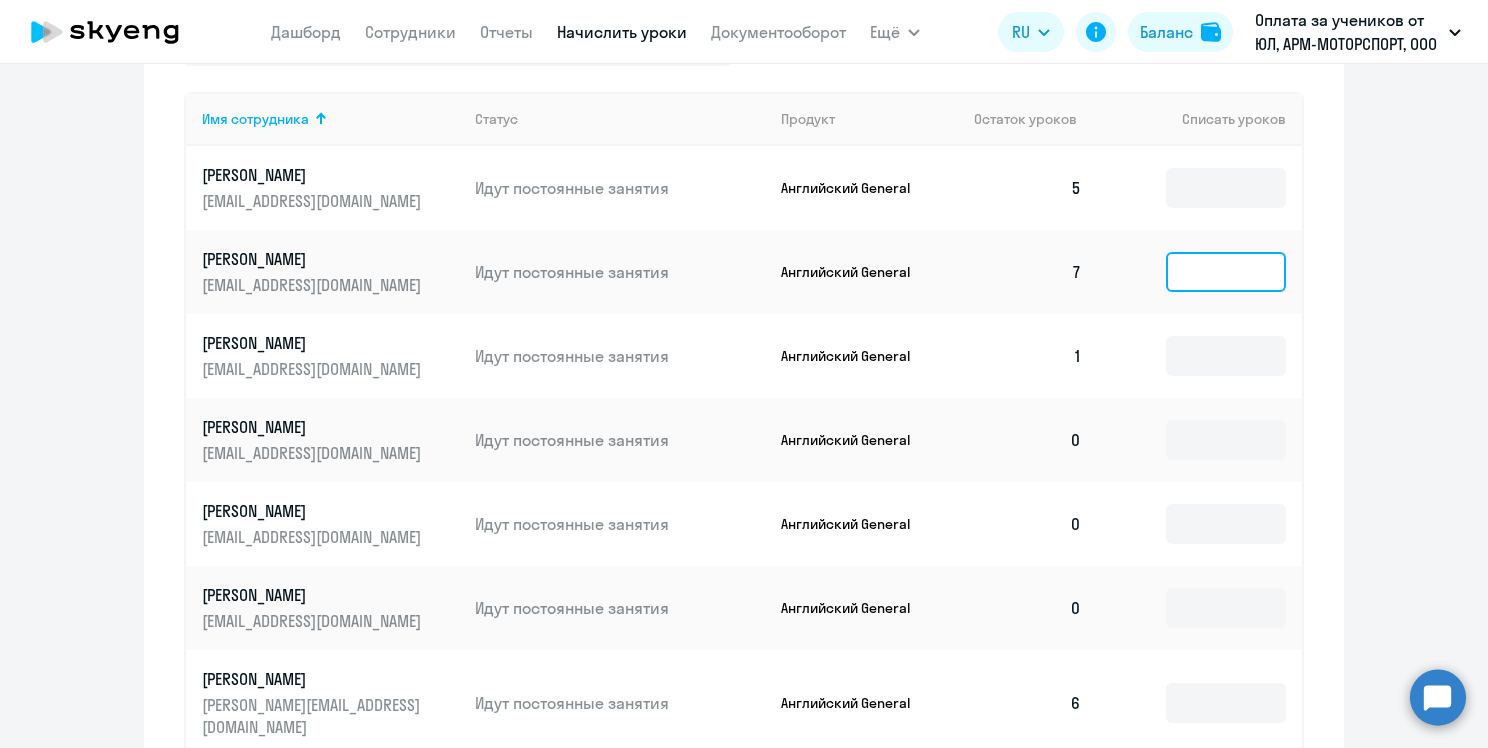 click 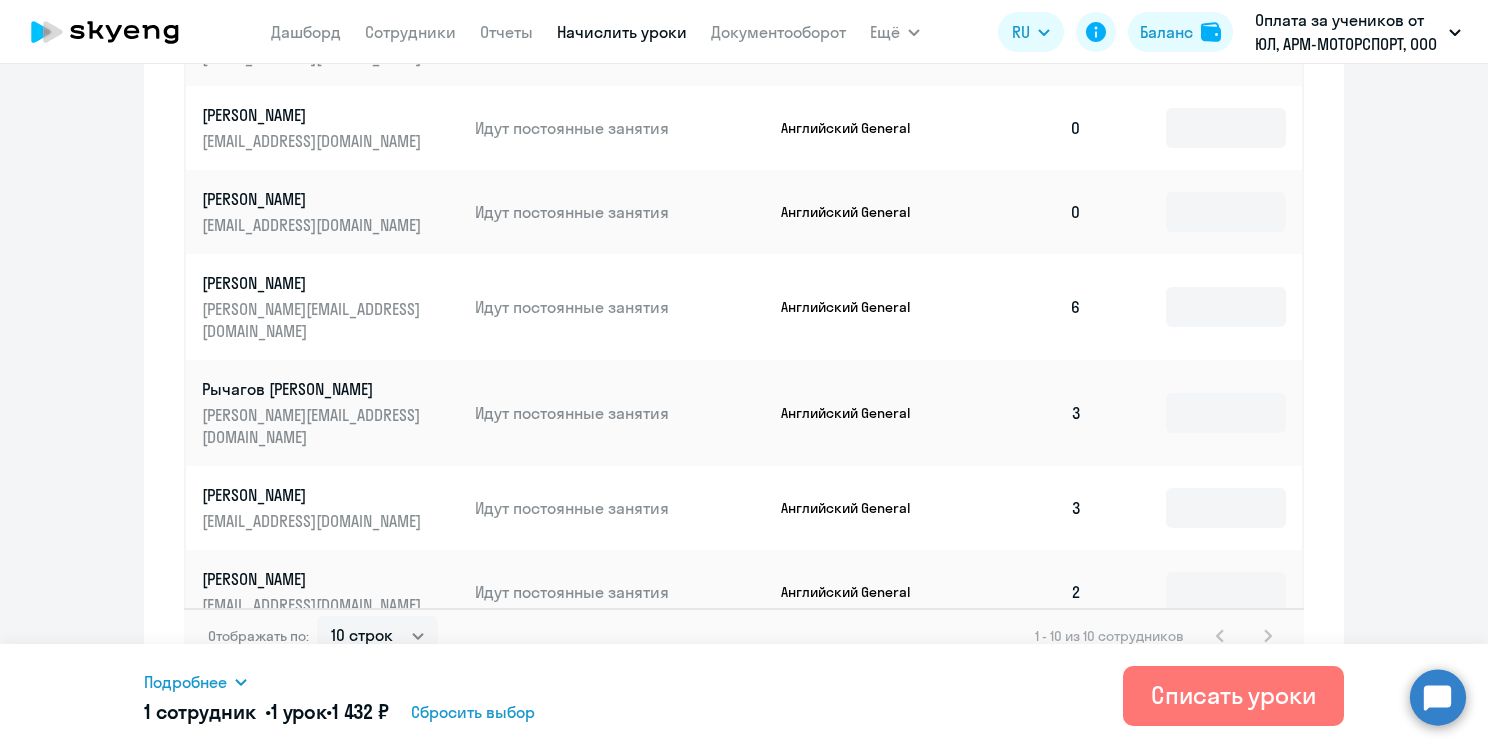 scroll, scrollTop: 1018, scrollLeft: 0, axis: vertical 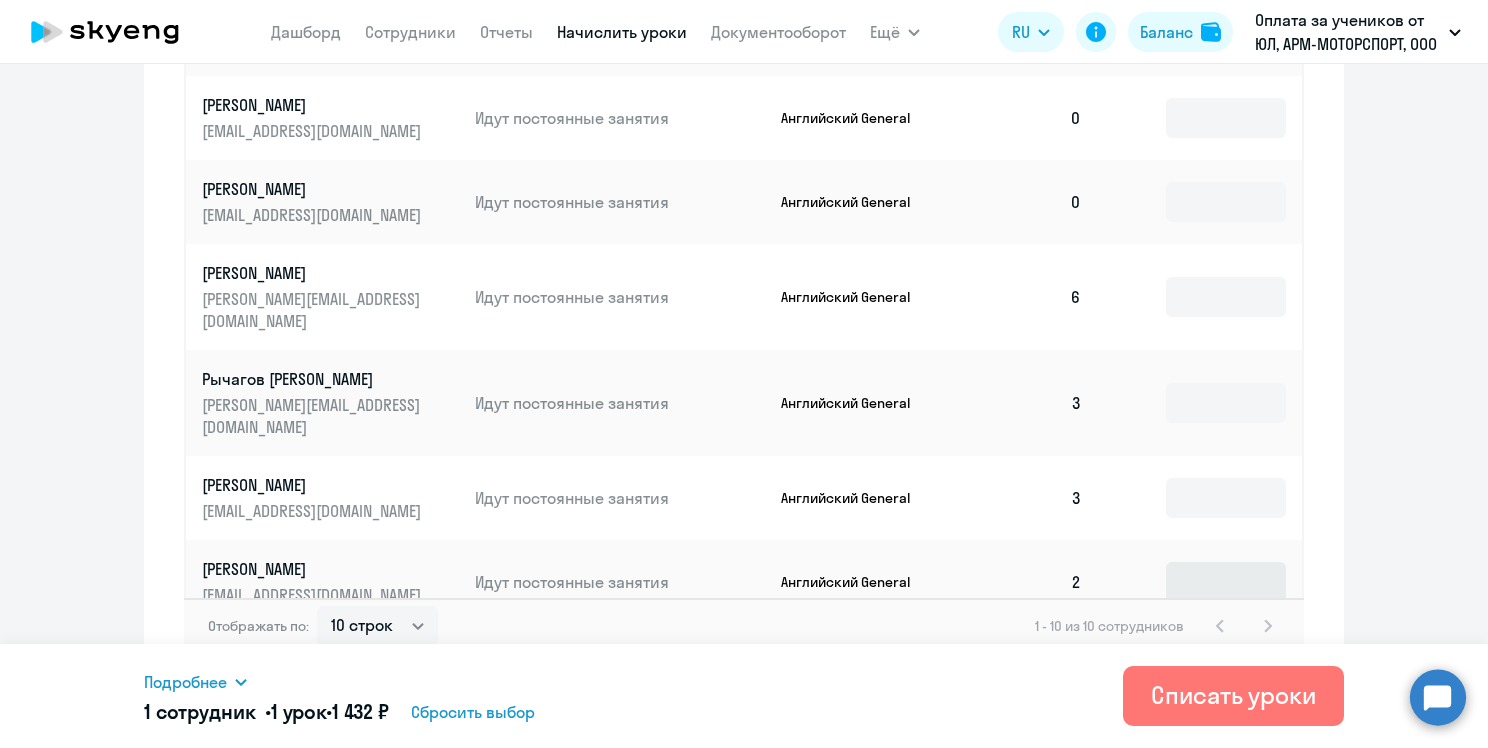 type on "1" 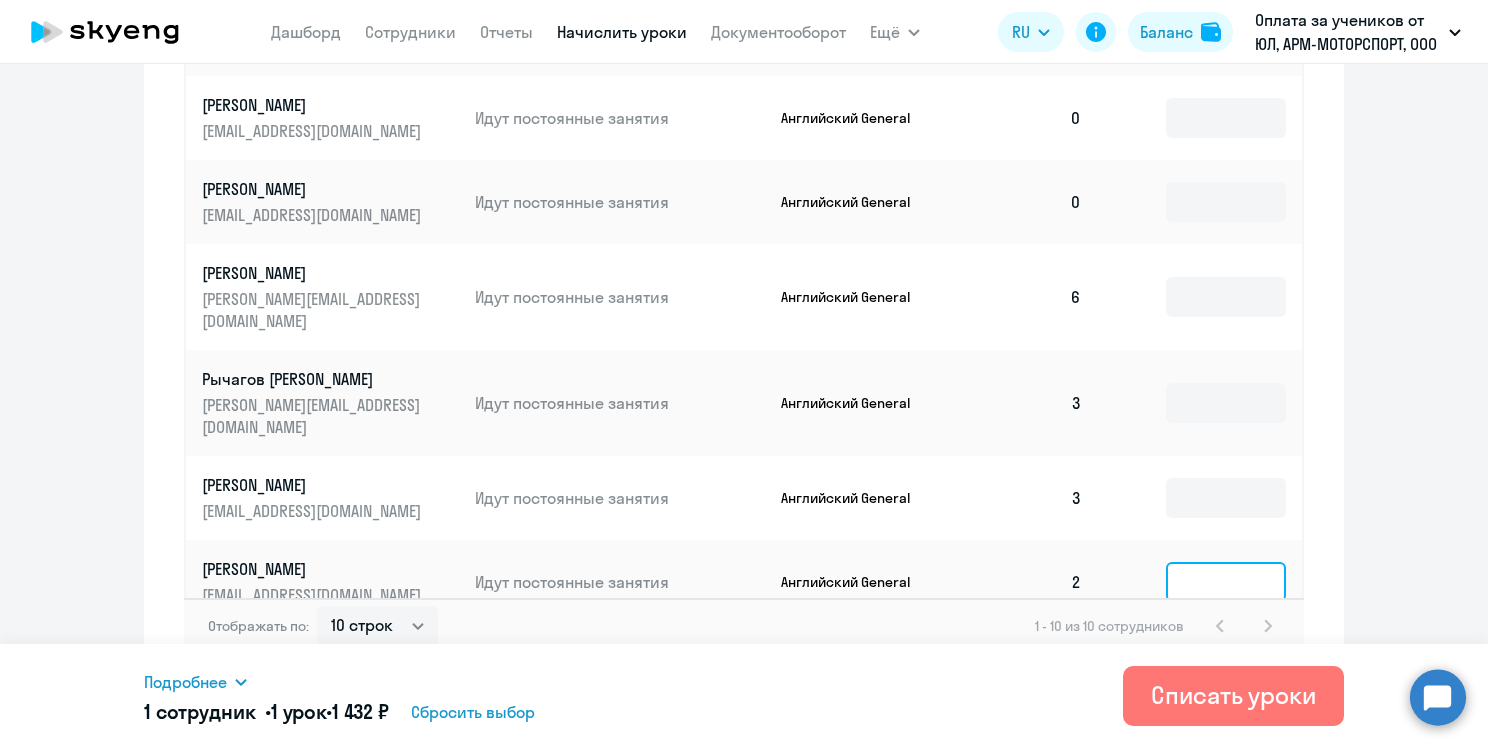 click 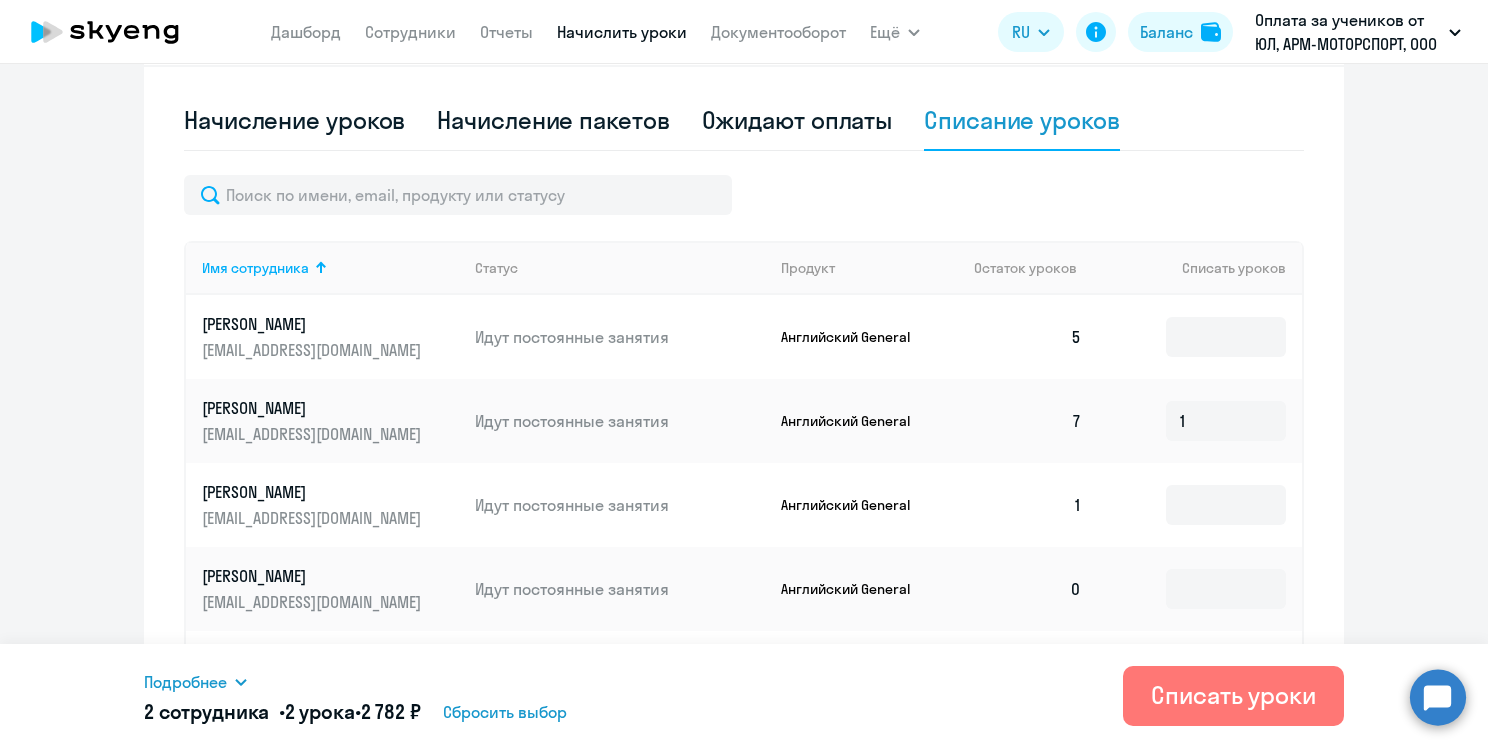 scroll, scrollTop: 431, scrollLeft: 0, axis: vertical 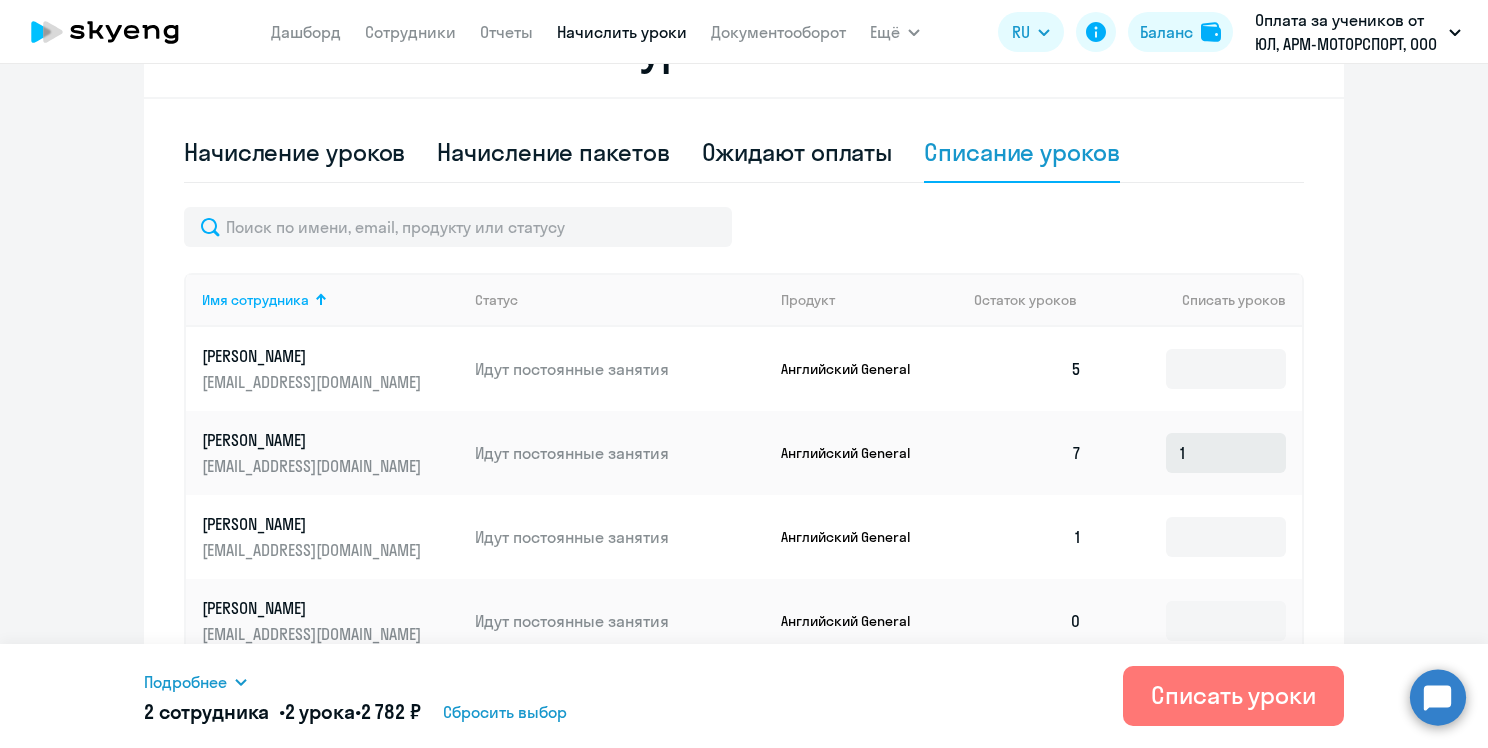type on "1" 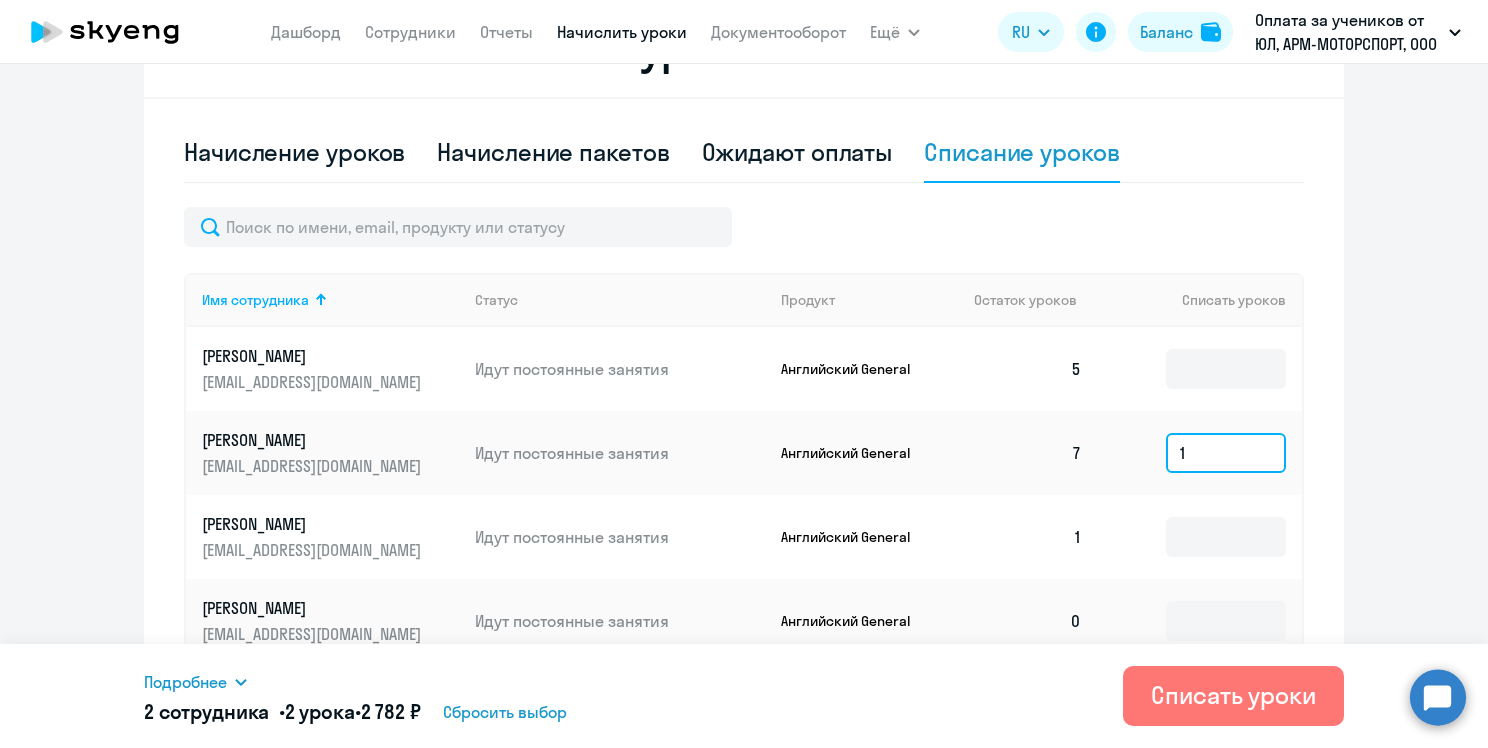 click on "1" 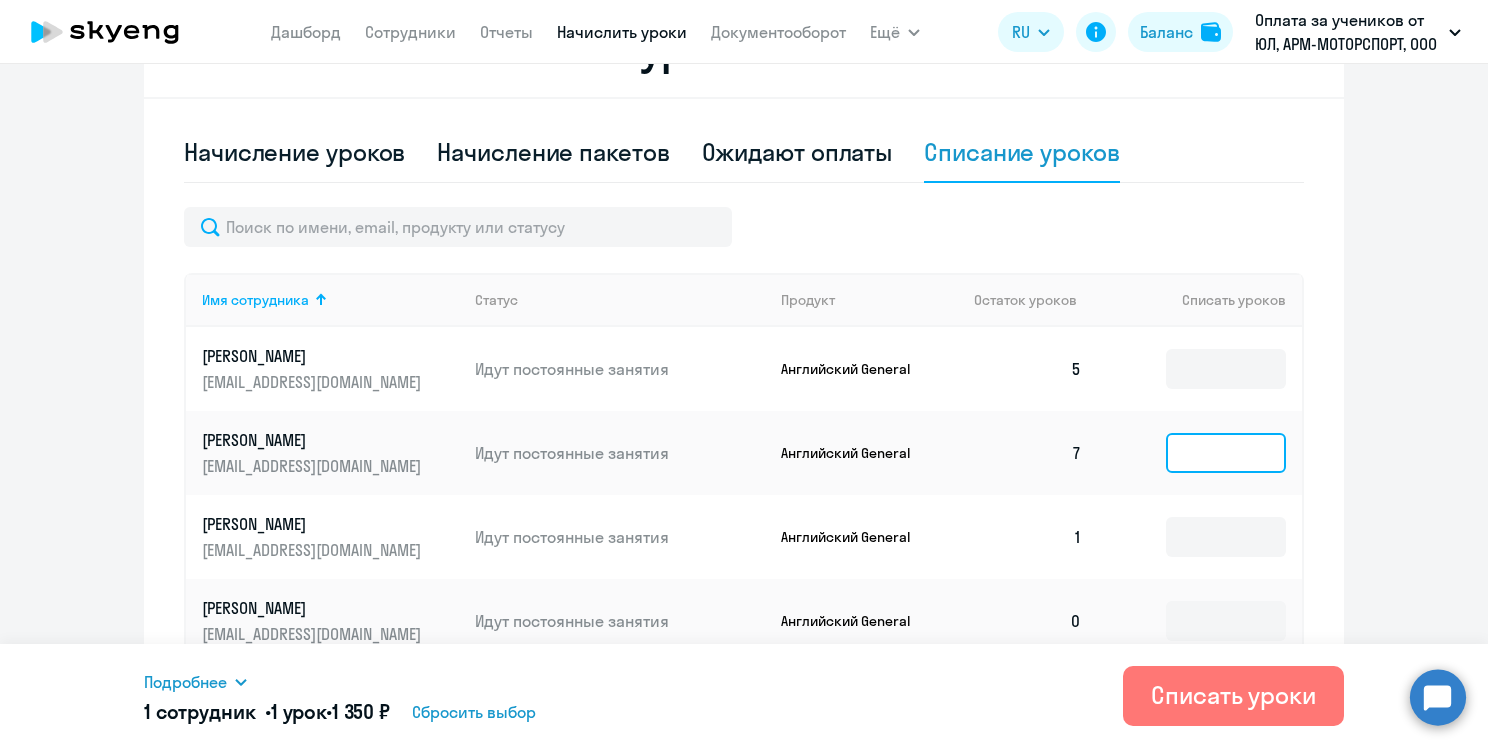 scroll, scrollTop: 1018, scrollLeft: 0, axis: vertical 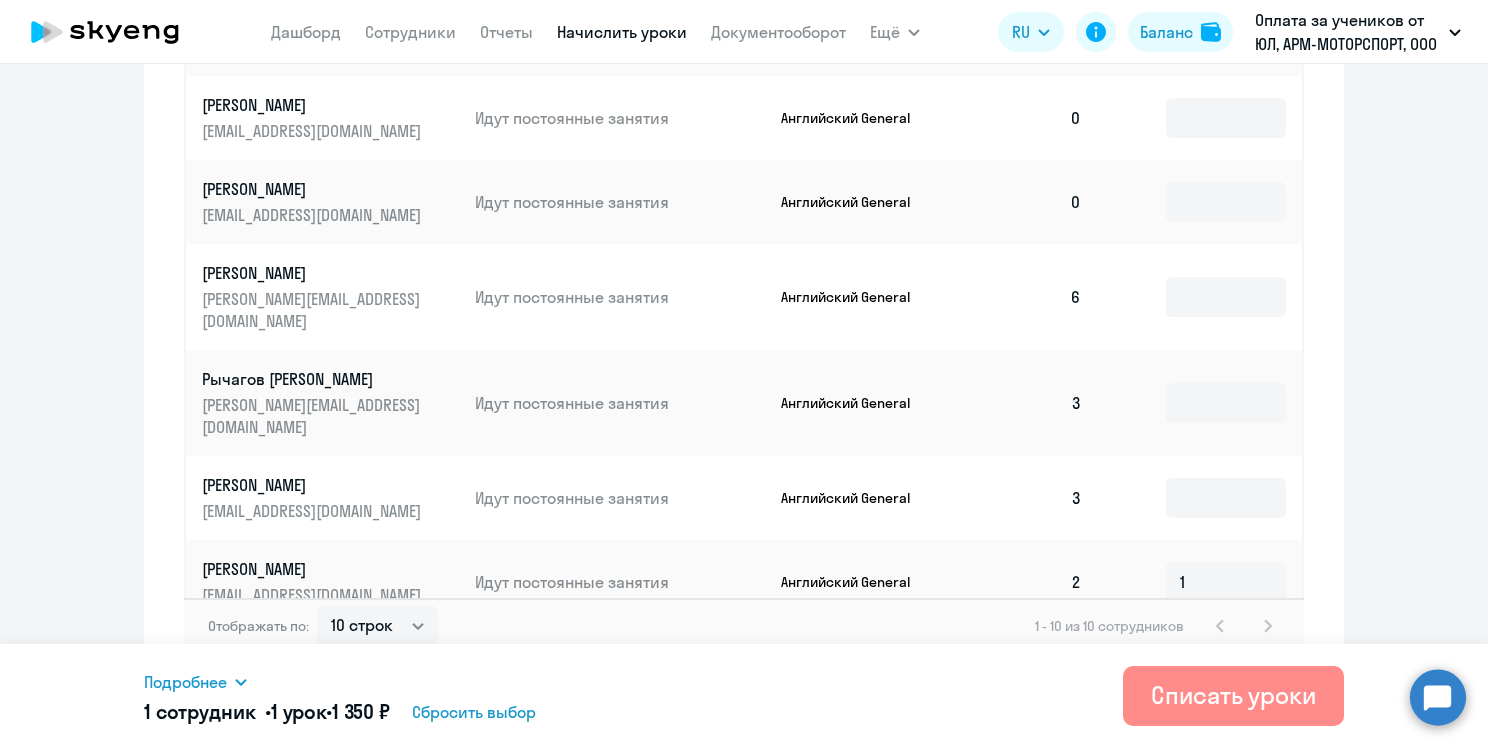 type 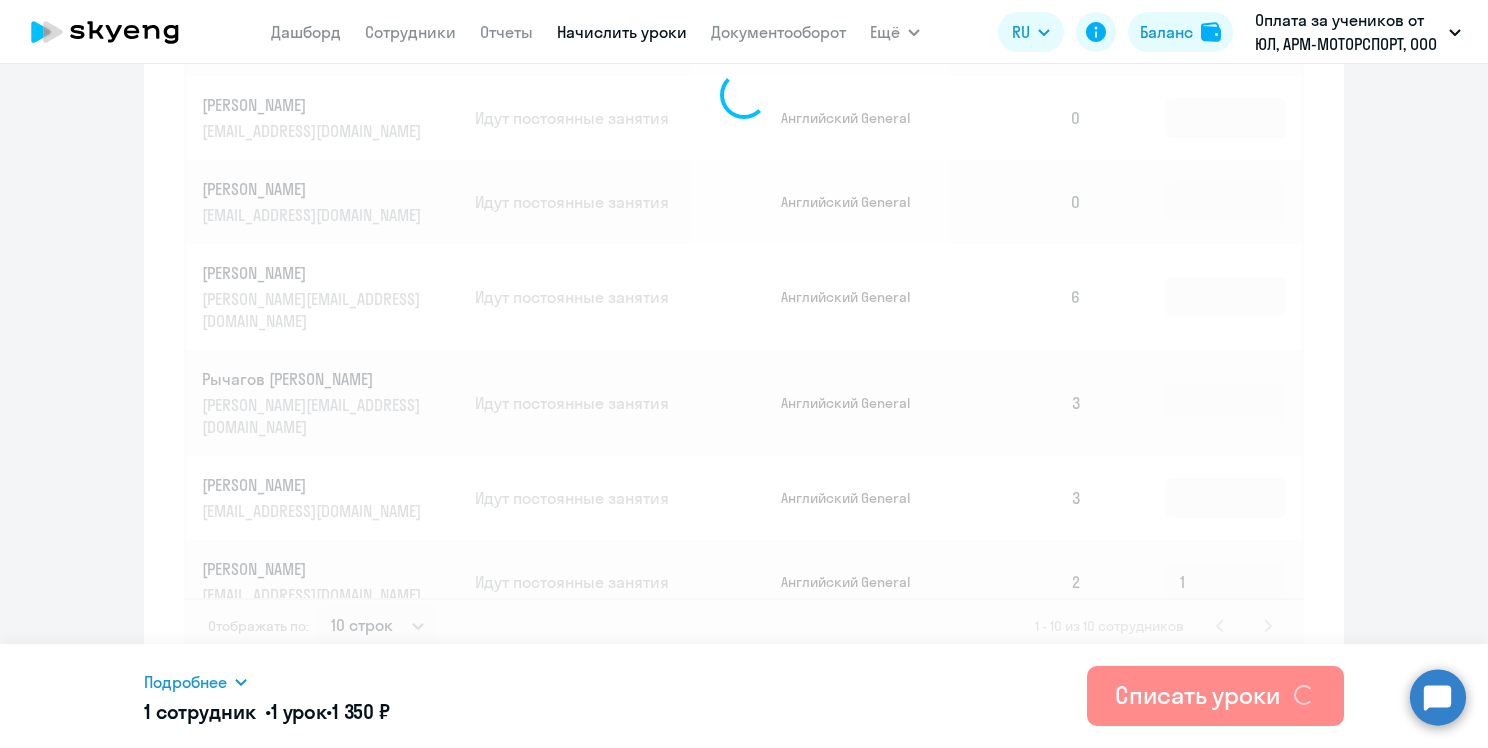 type 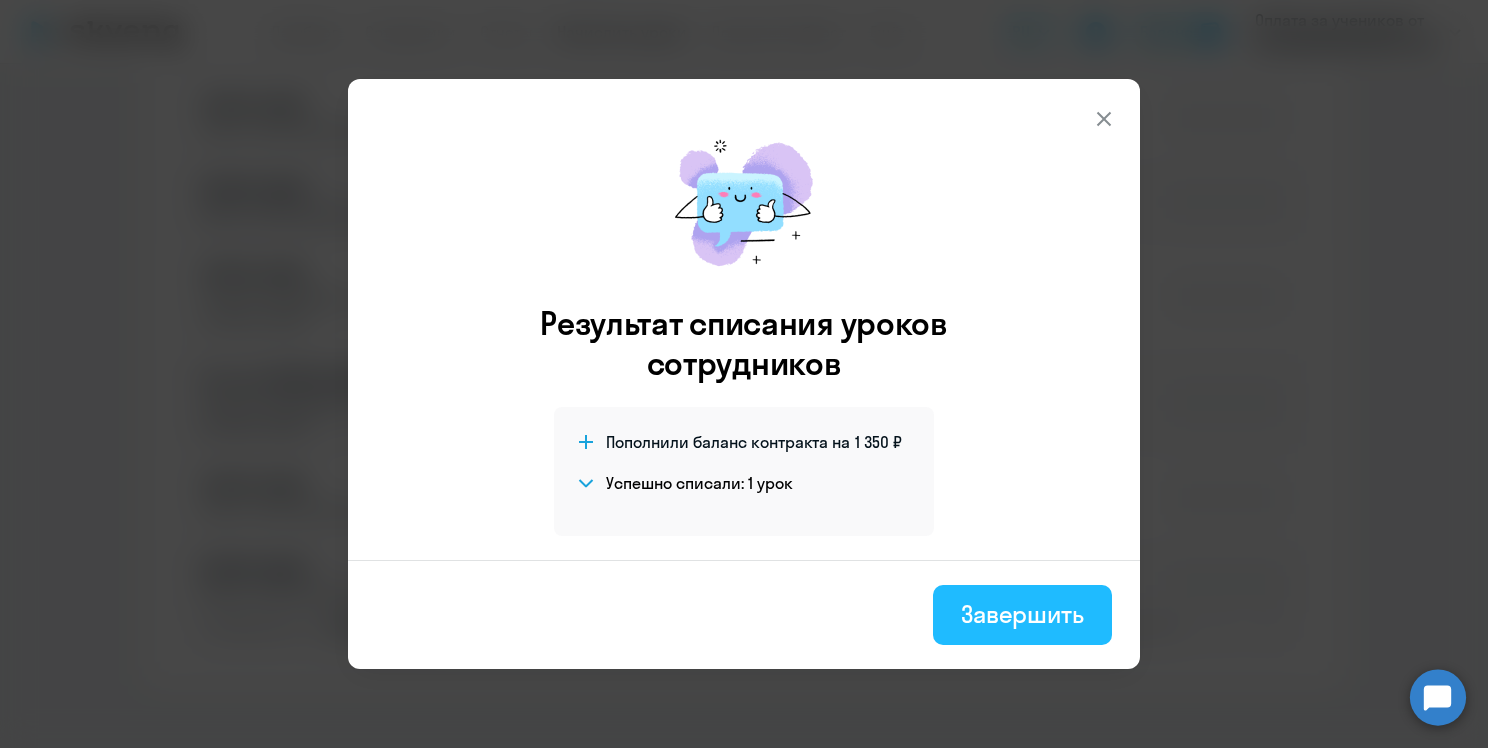 click on "Завершить" at bounding box center [1022, 614] 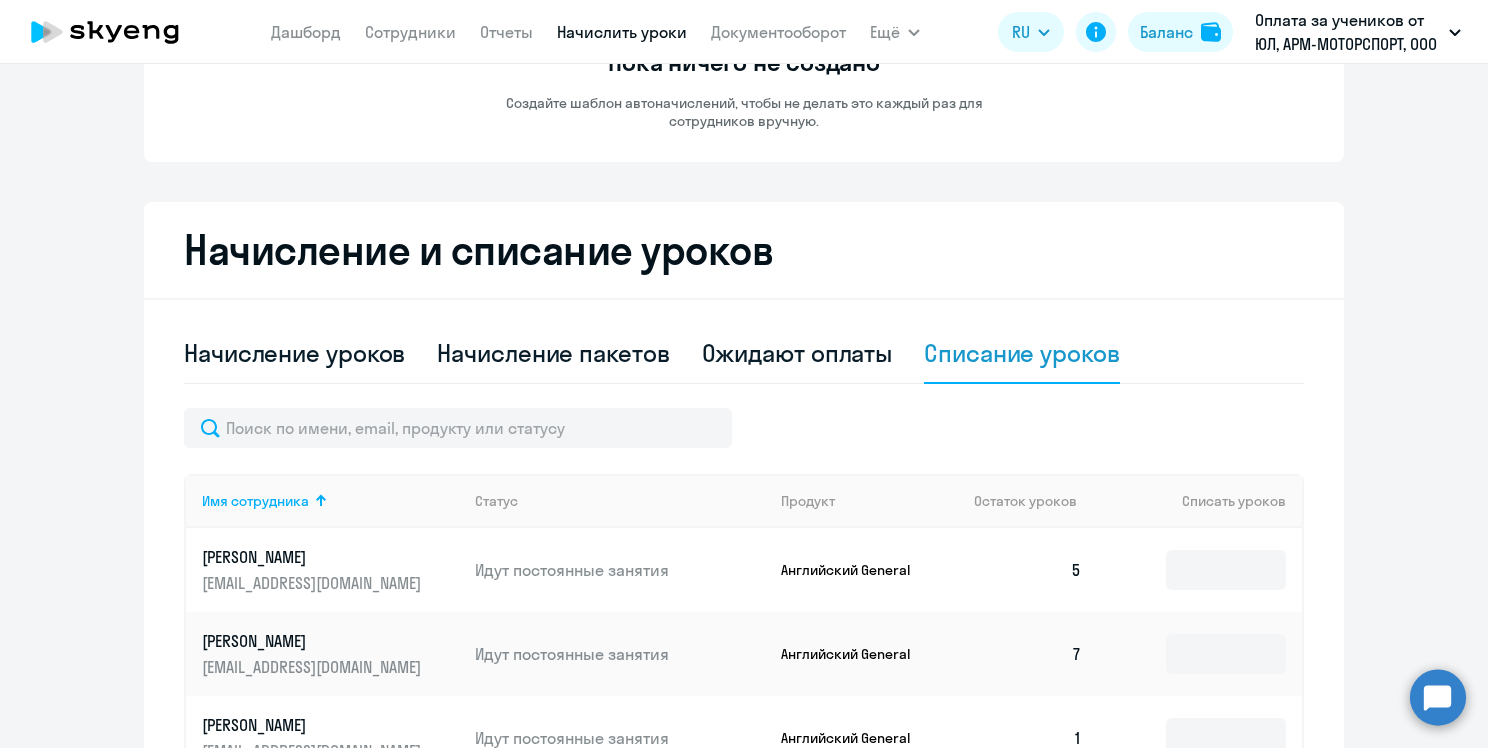 scroll, scrollTop: 226, scrollLeft: 0, axis: vertical 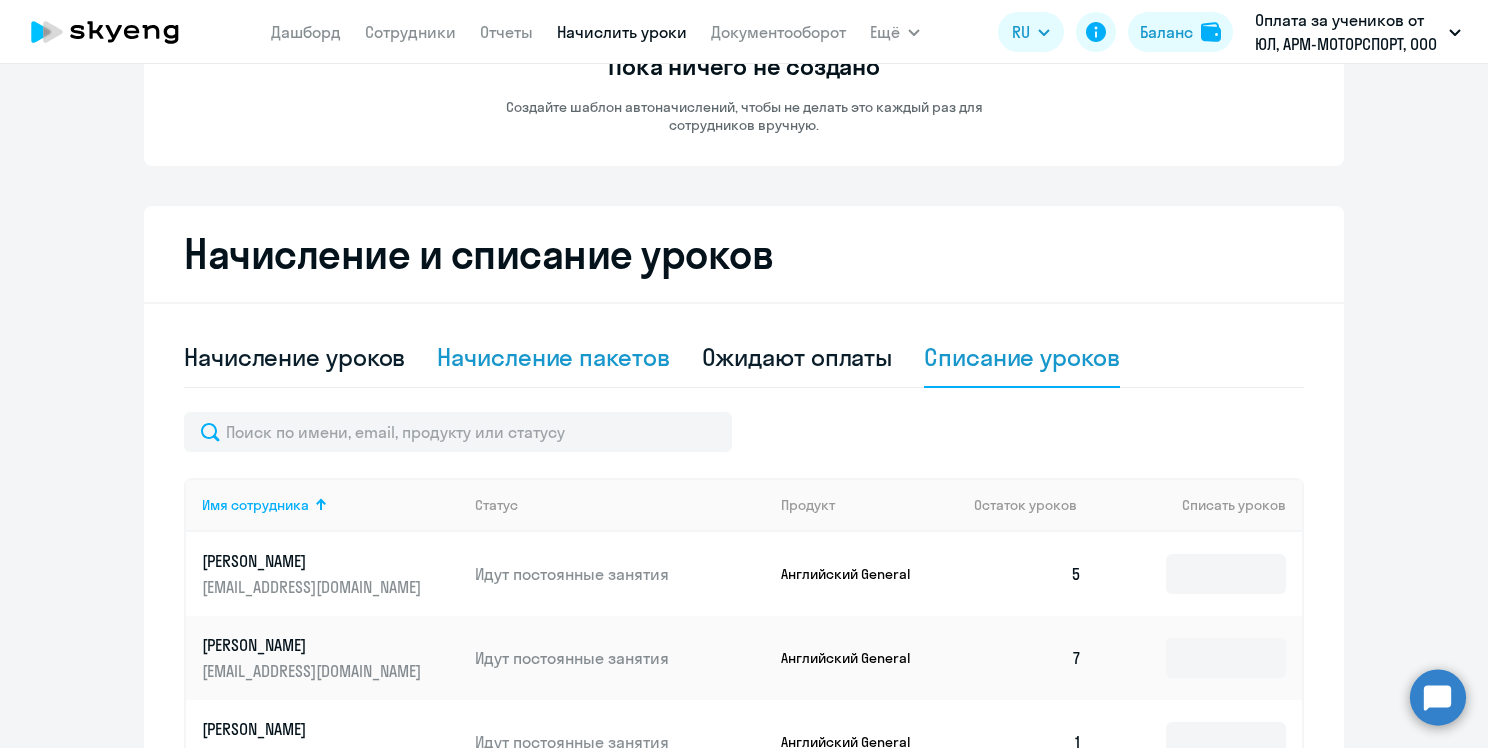 click on "Начисление пакетов" 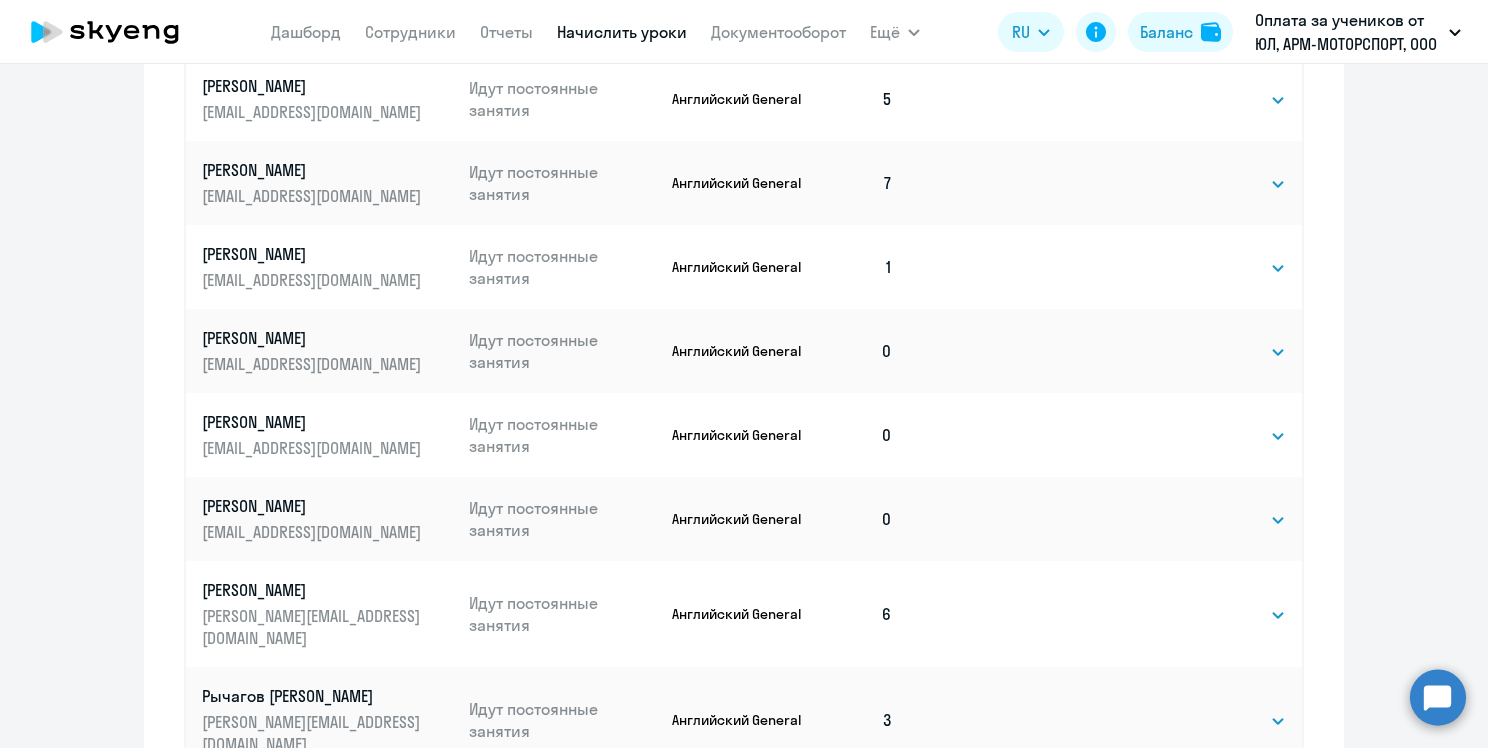 scroll, scrollTop: 880, scrollLeft: 0, axis: vertical 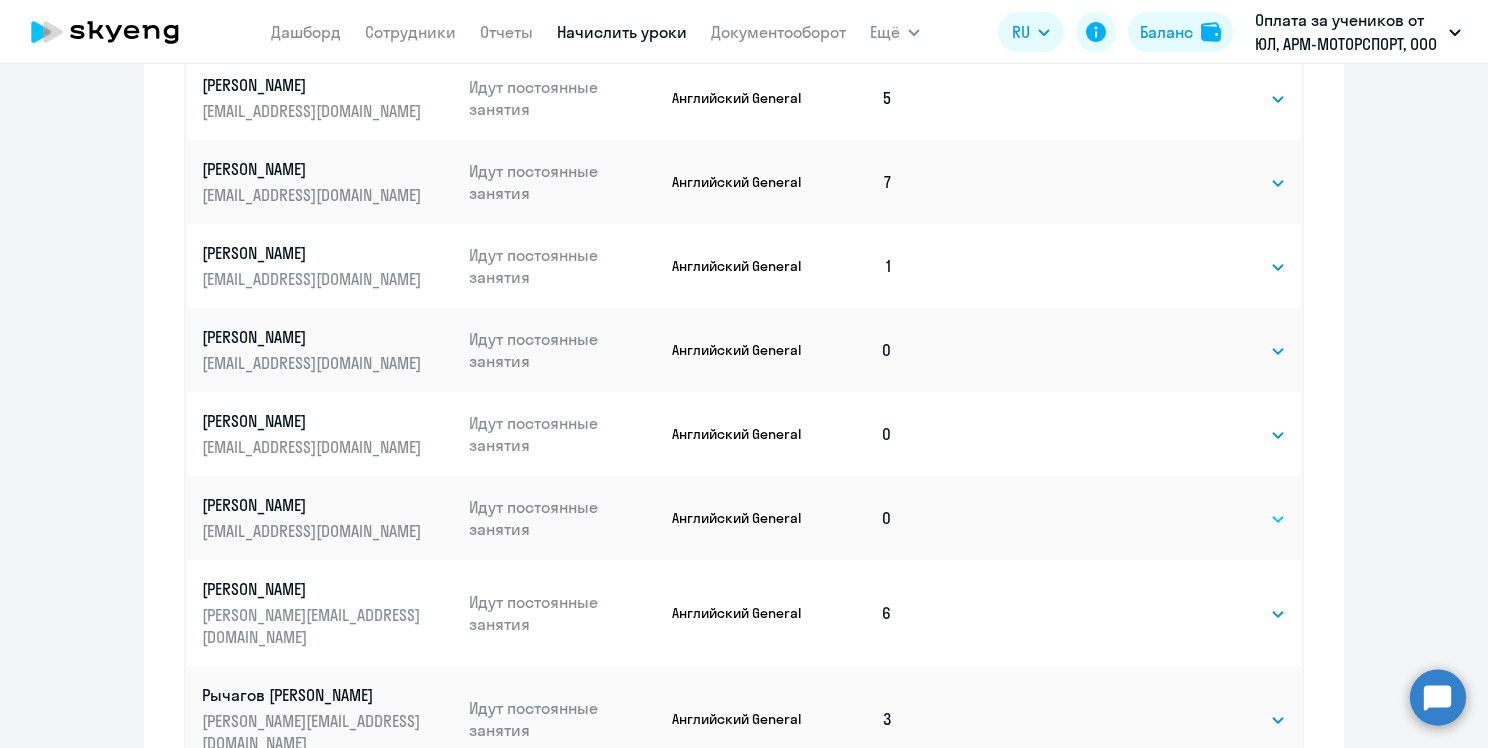 click on "Выбрать   4   8   16   32   64   96   128" 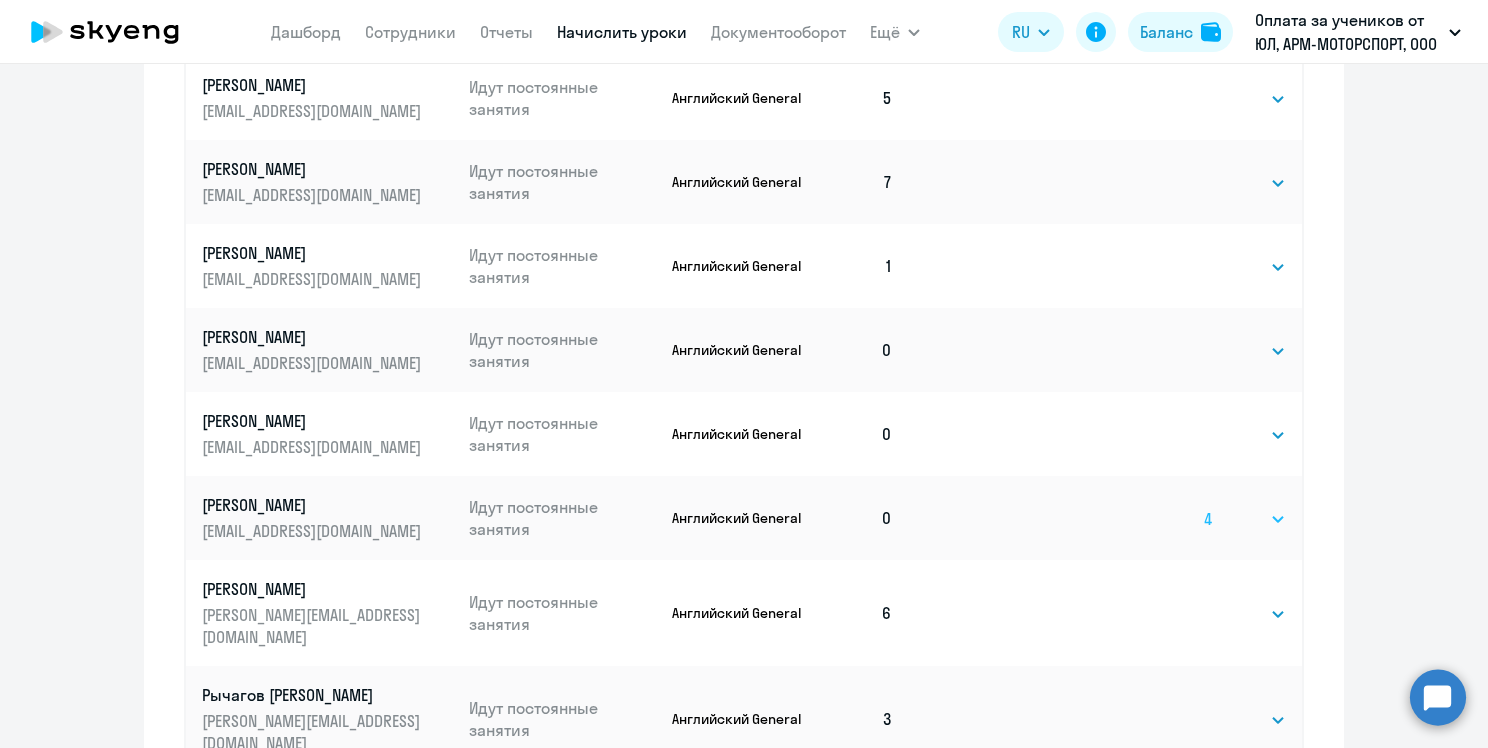 click on "Выбрать   4   8   16   32   64   96   128" 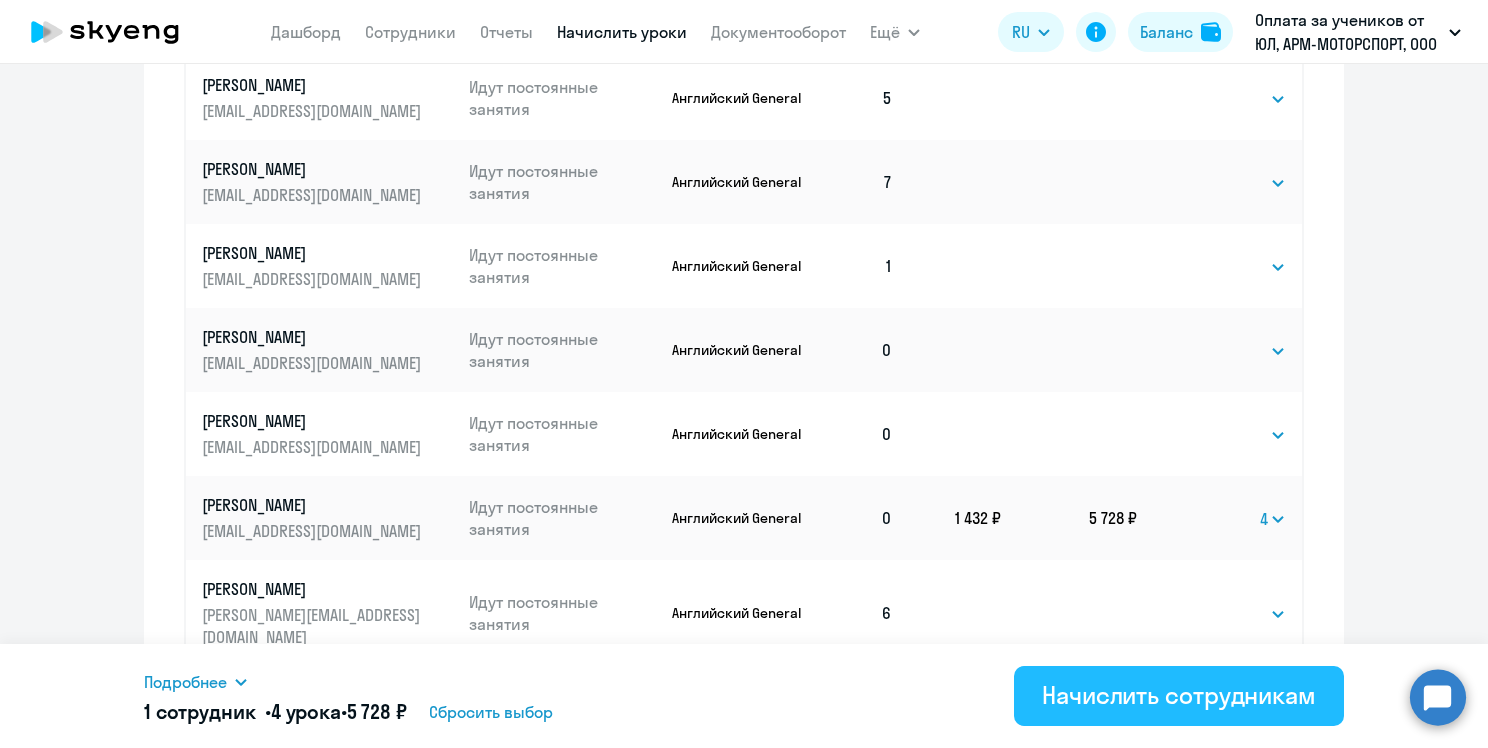 click on "Начислить сотрудникам" at bounding box center (1179, 695) 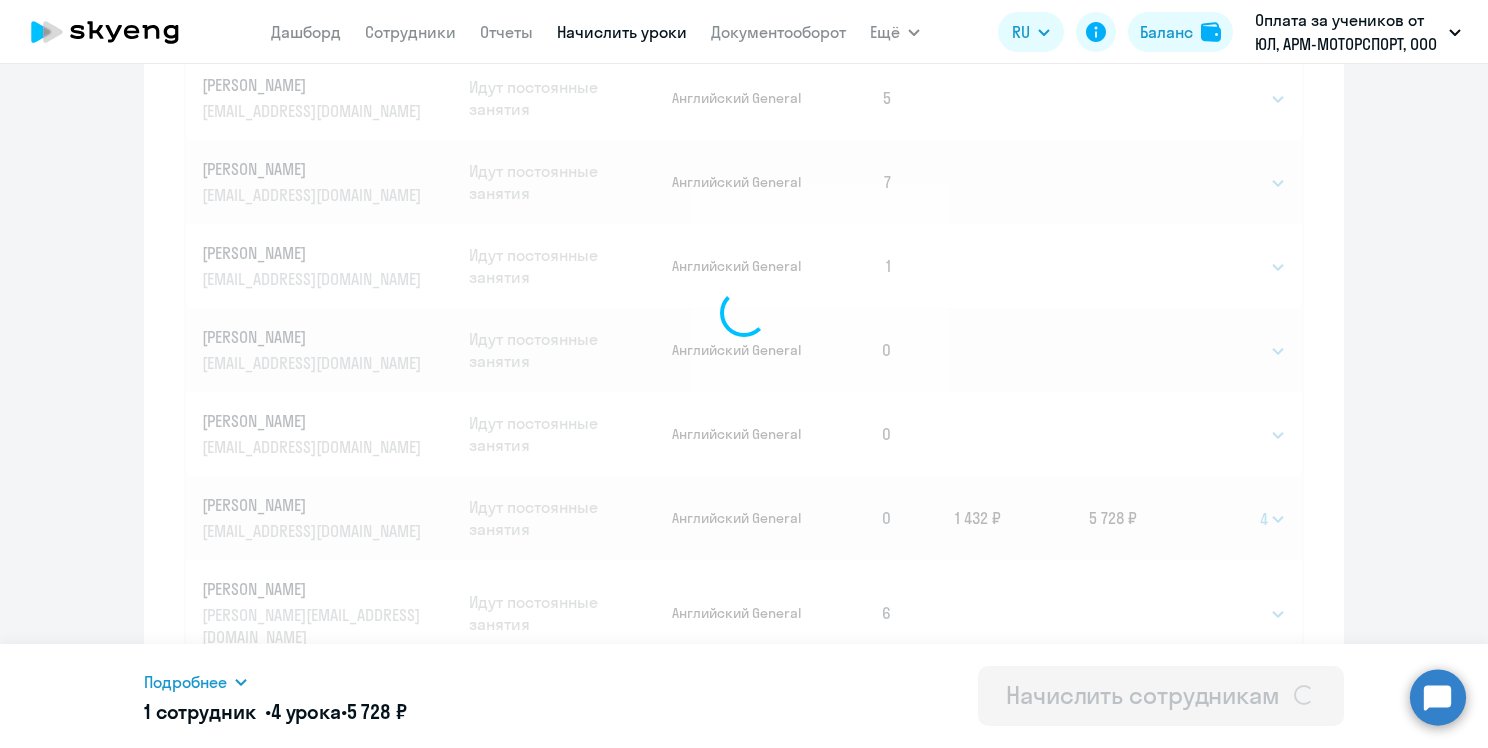 select 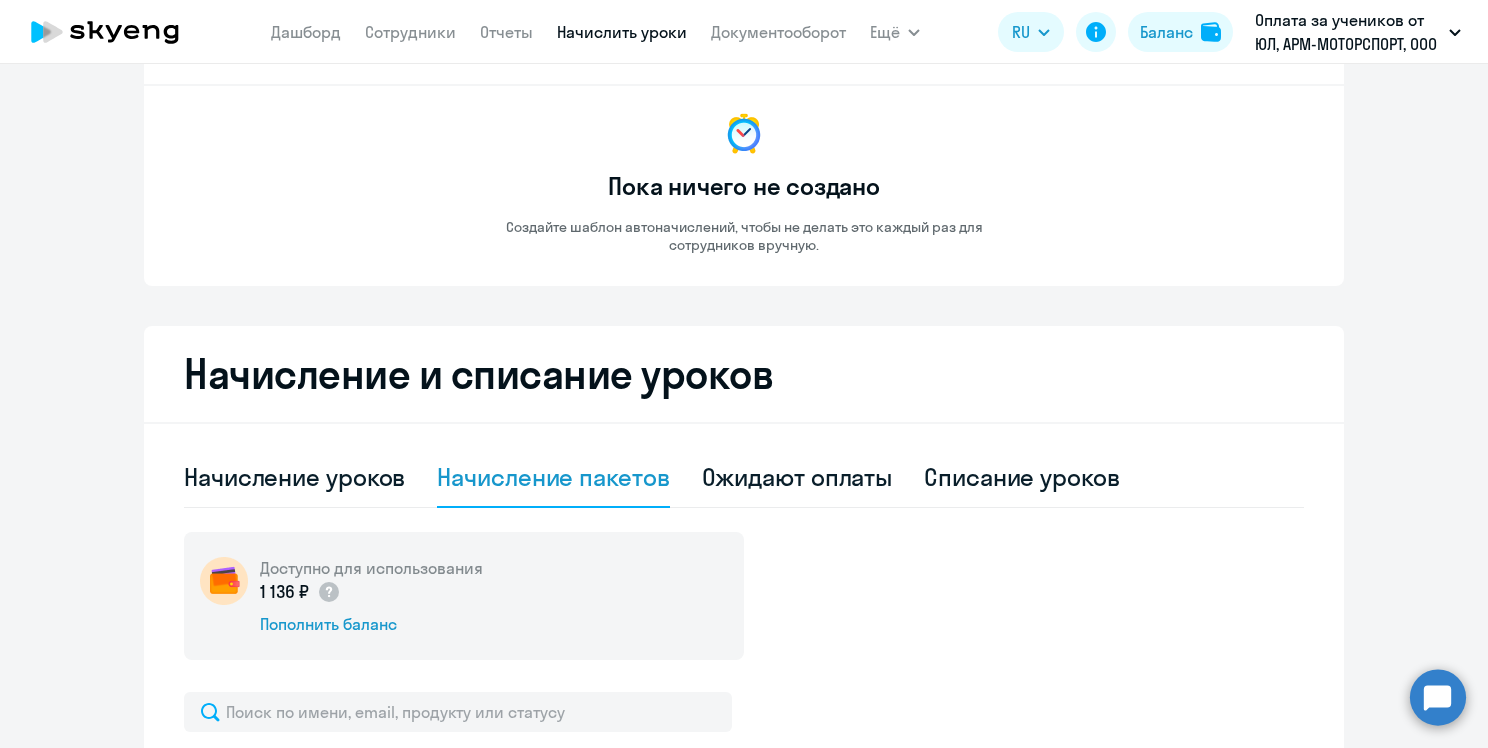 scroll, scrollTop: 0, scrollLeft: 0, axis: both 